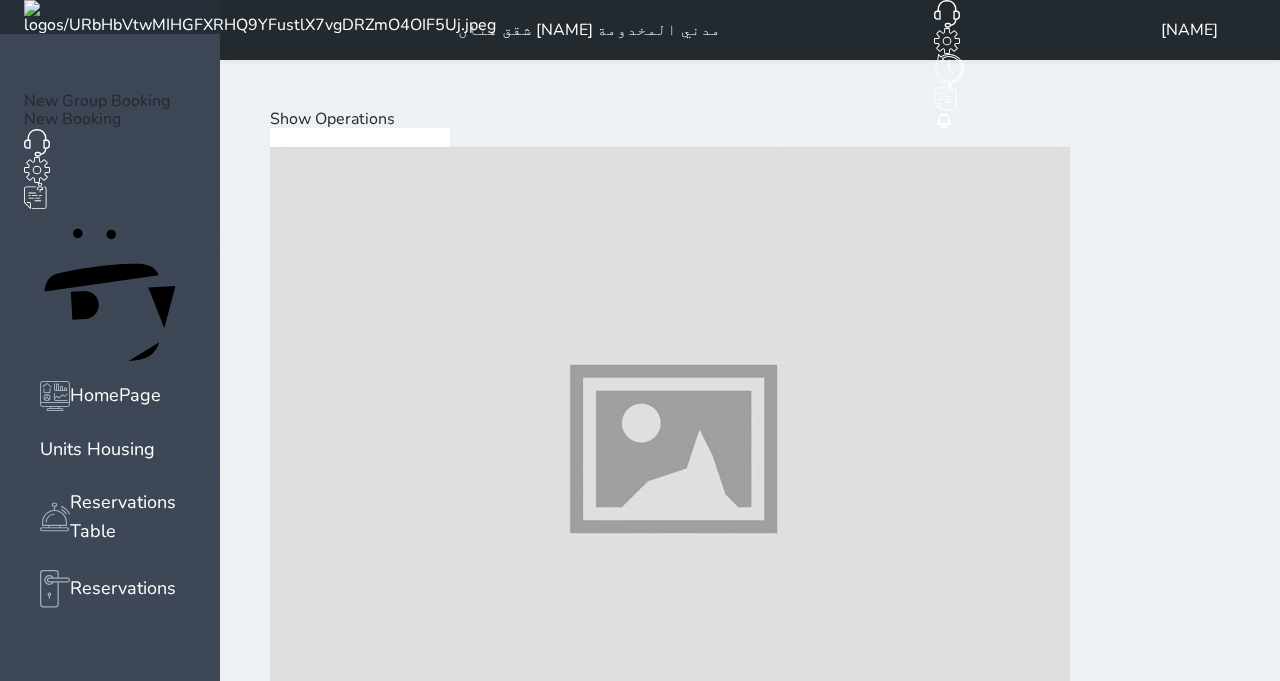 scroll, scrollTop: 338, scrollLeft: 0, axis: vertical 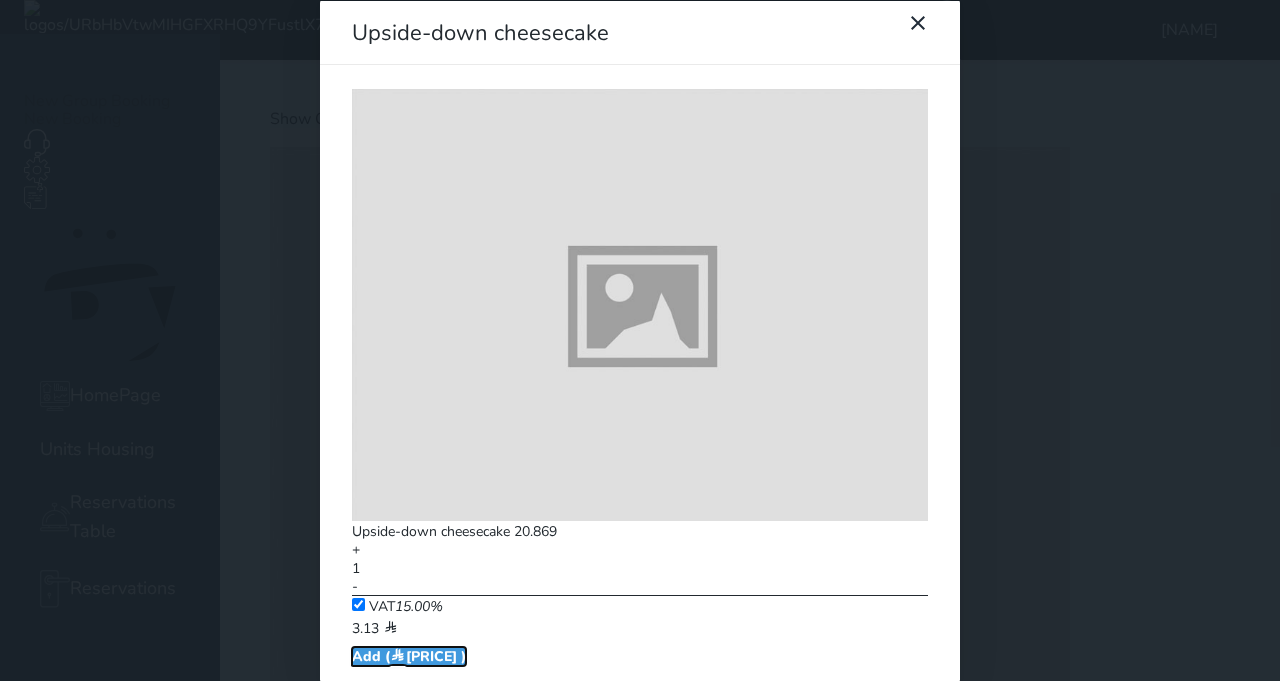 click on "Add  (    [PRICE] )" at bounding box center (409, 655) 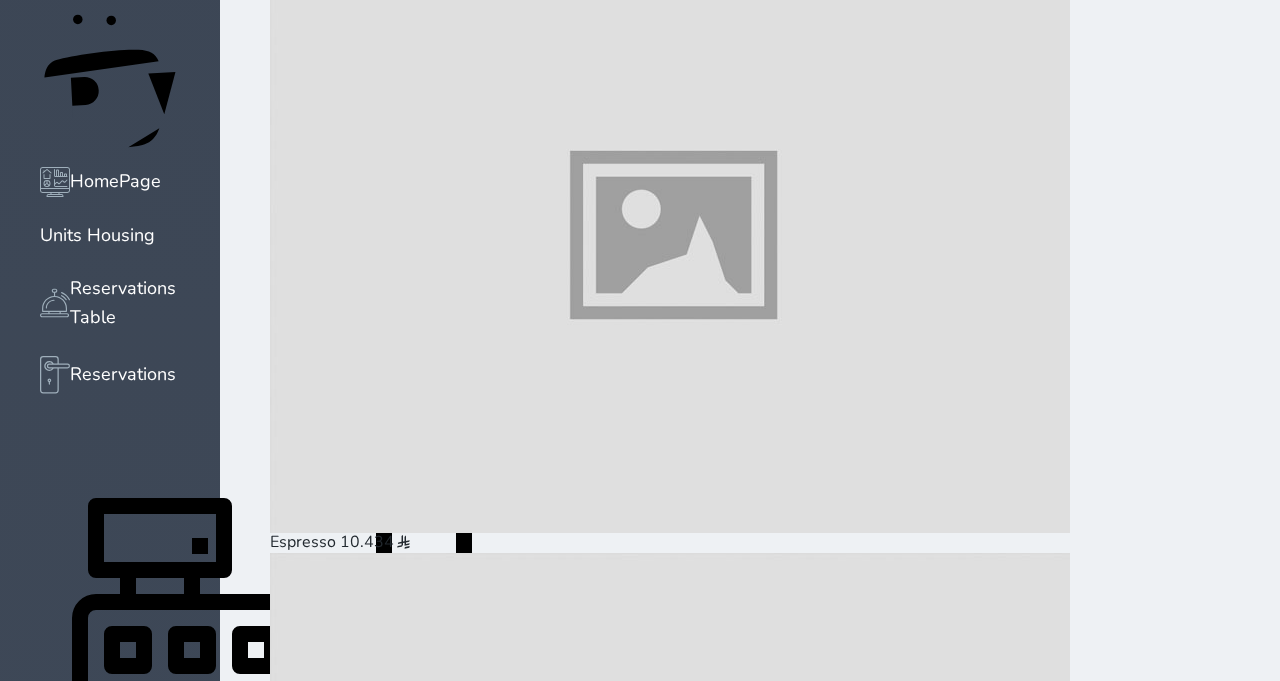 scroll, scrollTop: 514, scrollLeft: 0, axis: vertical 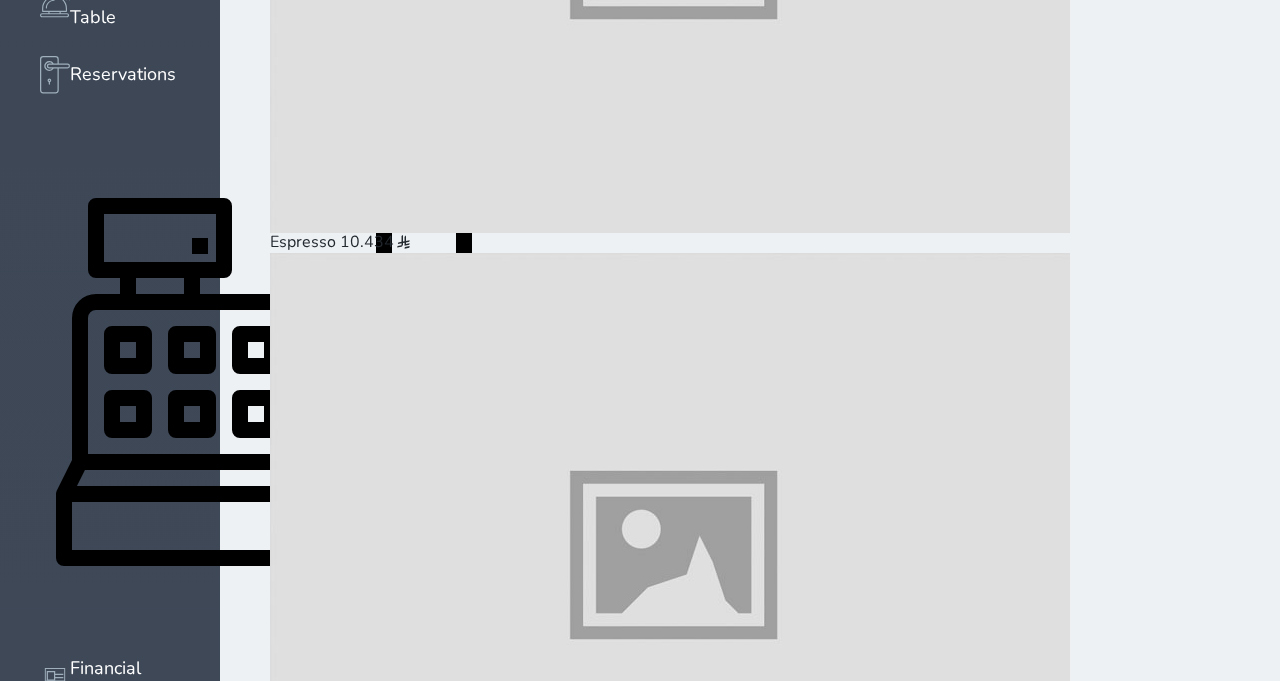 click on "Pay Later" at bounding box center [433, 38523] 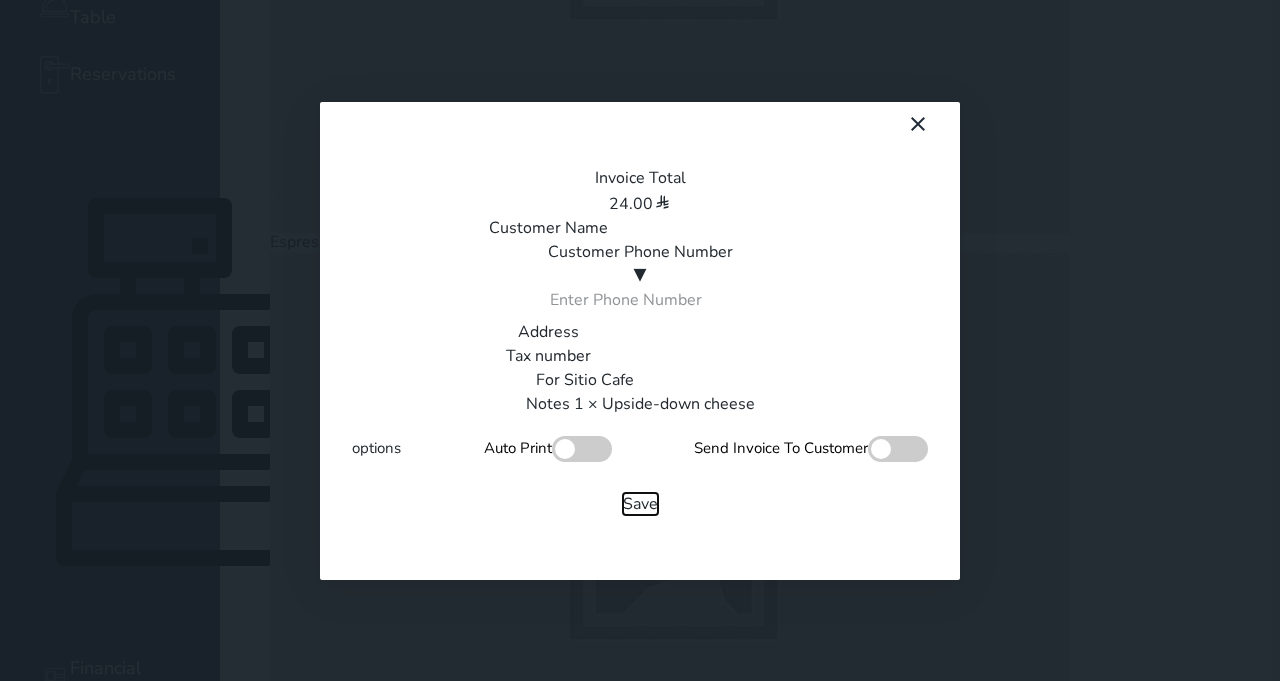 click on "Save" at bounding box center [640, 504] 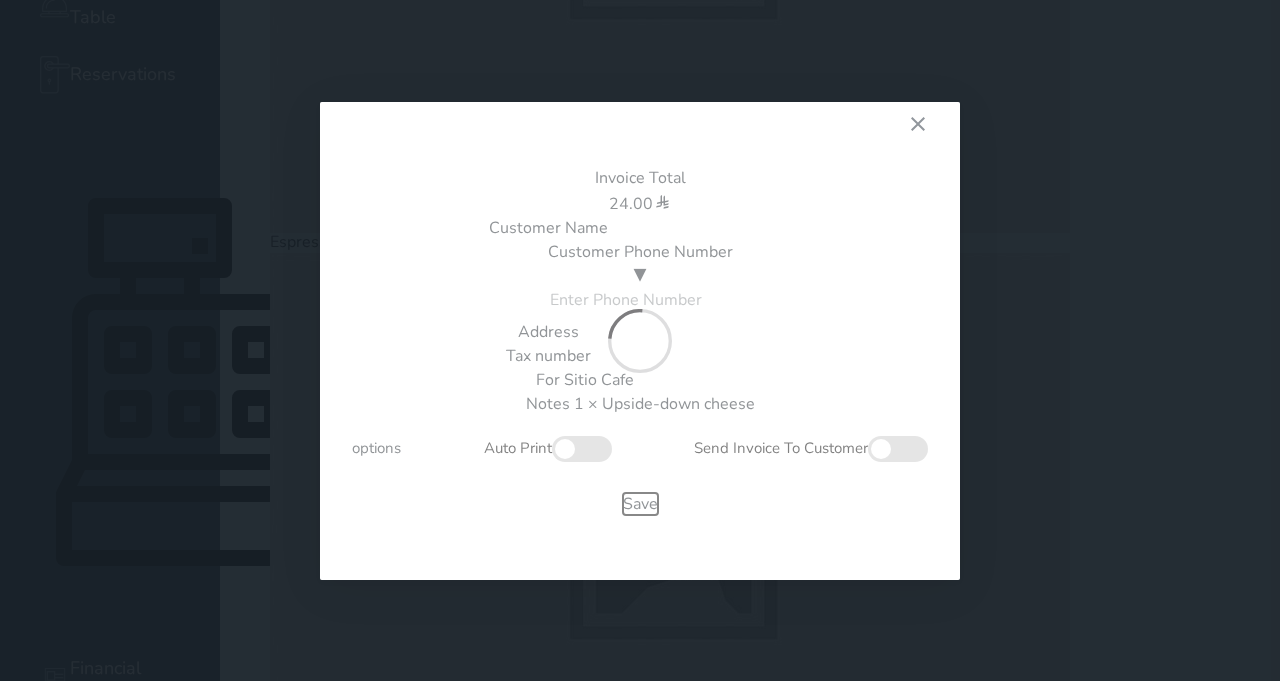 type 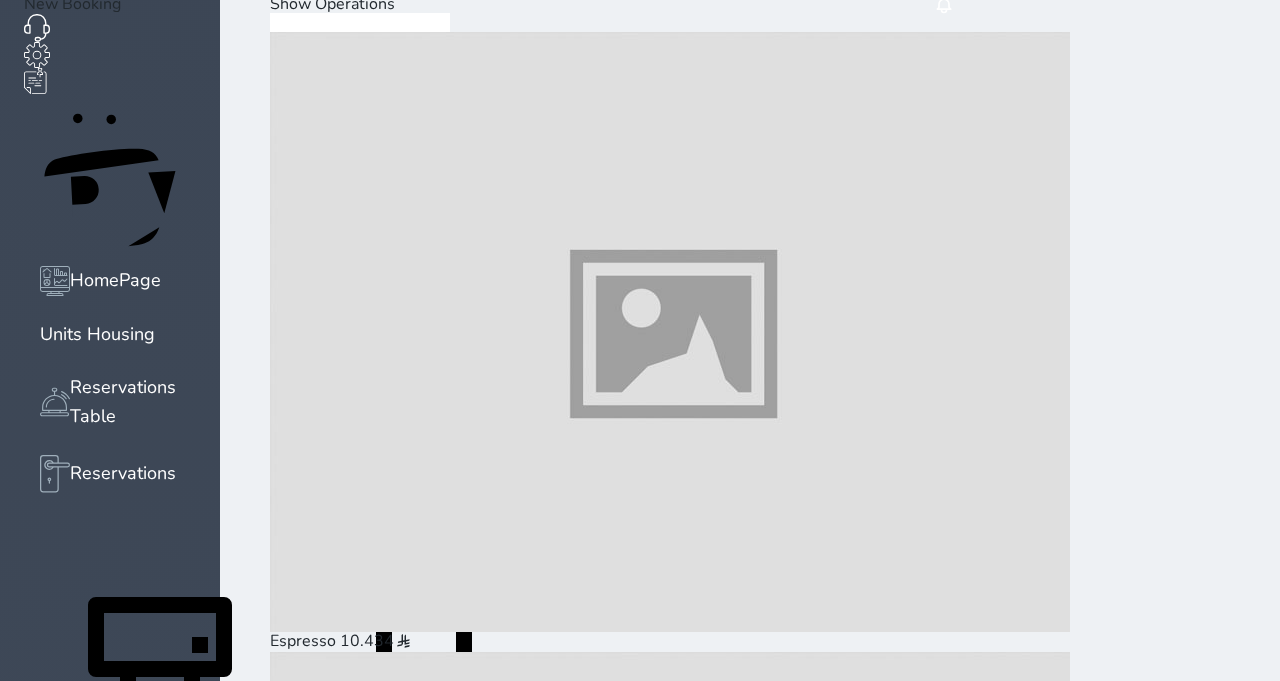 scroll, scrollTop: 118, scrollLeft: 0, axis: vertical 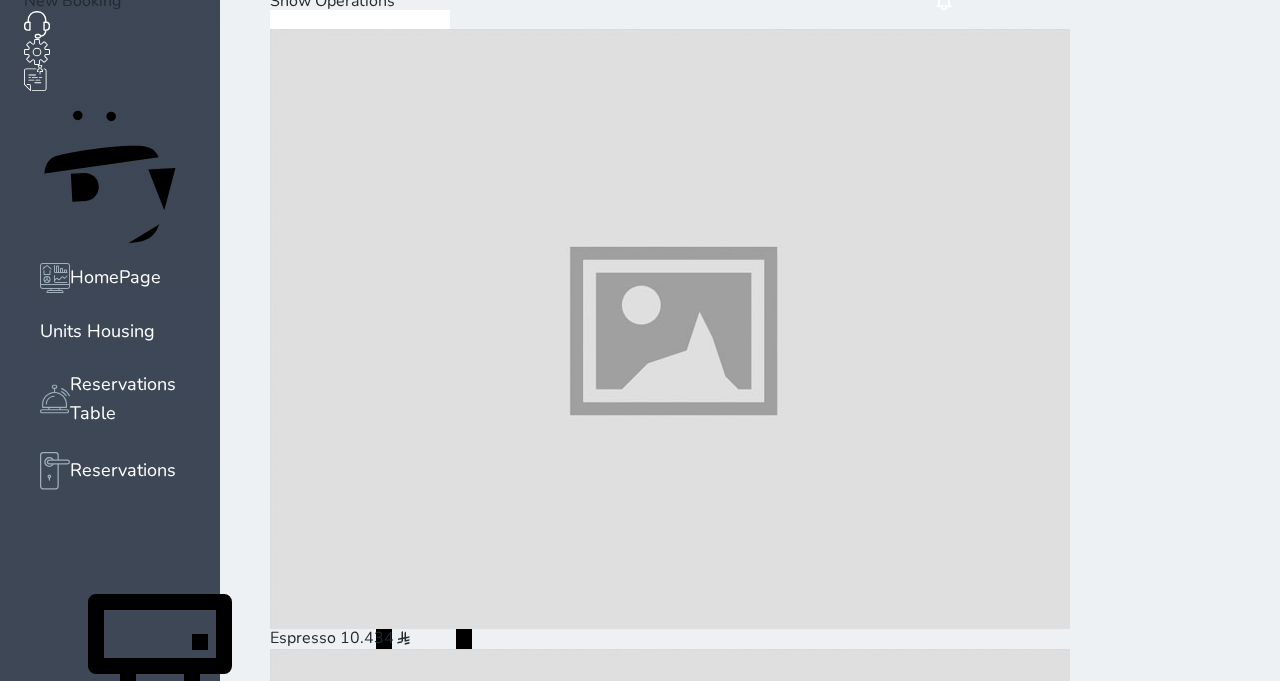click at bounding box center [670, 12116] 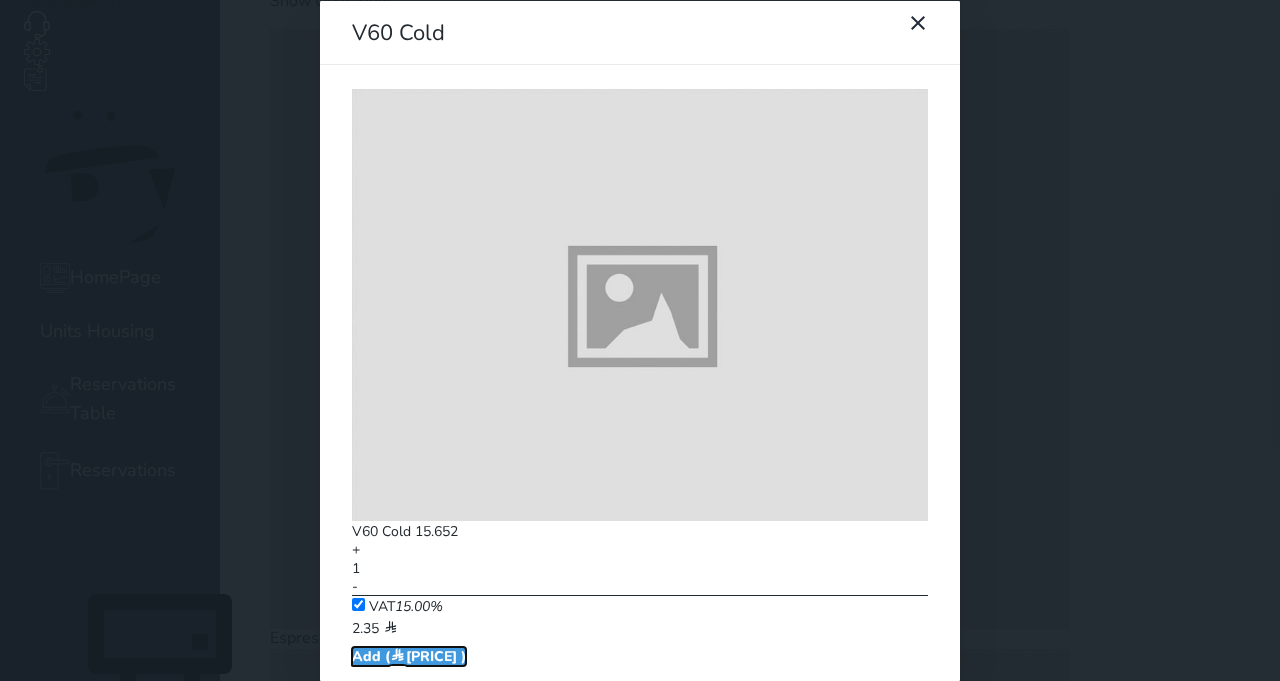 click on "Add  (    [PRICE] )" at bounding box center [409, 655] 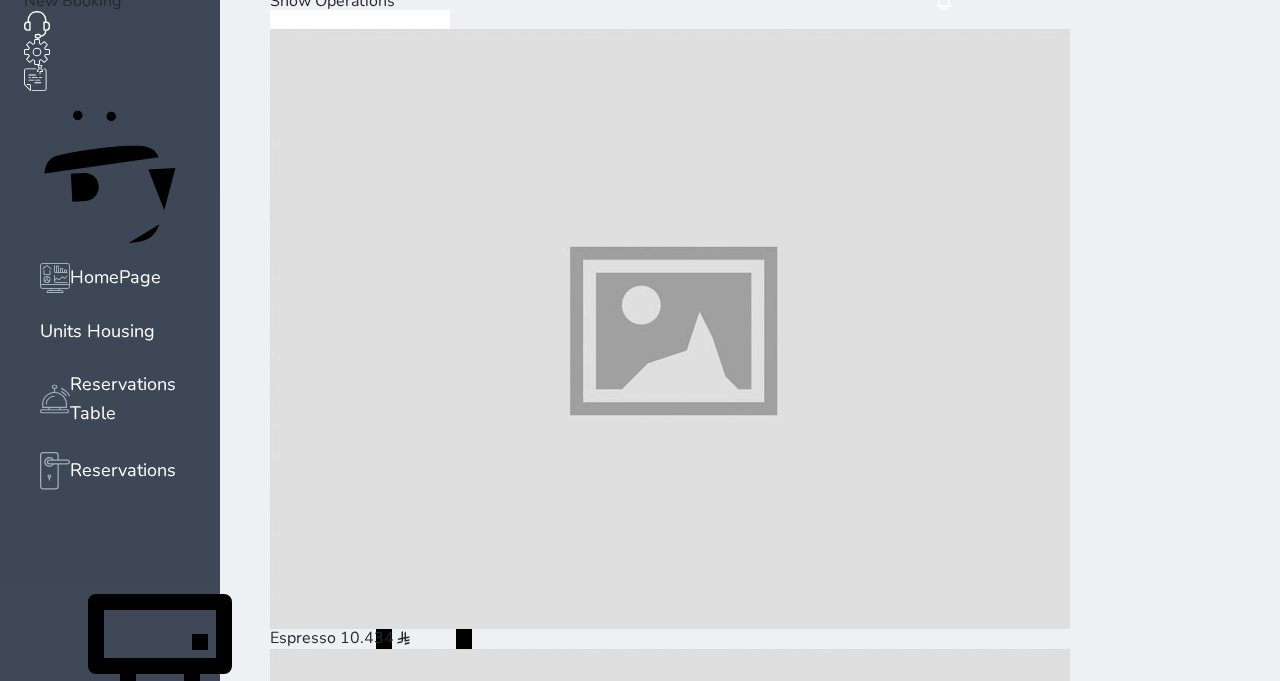 click on "Pay ([PRICE]  )" at bounding box center [331, 38918] 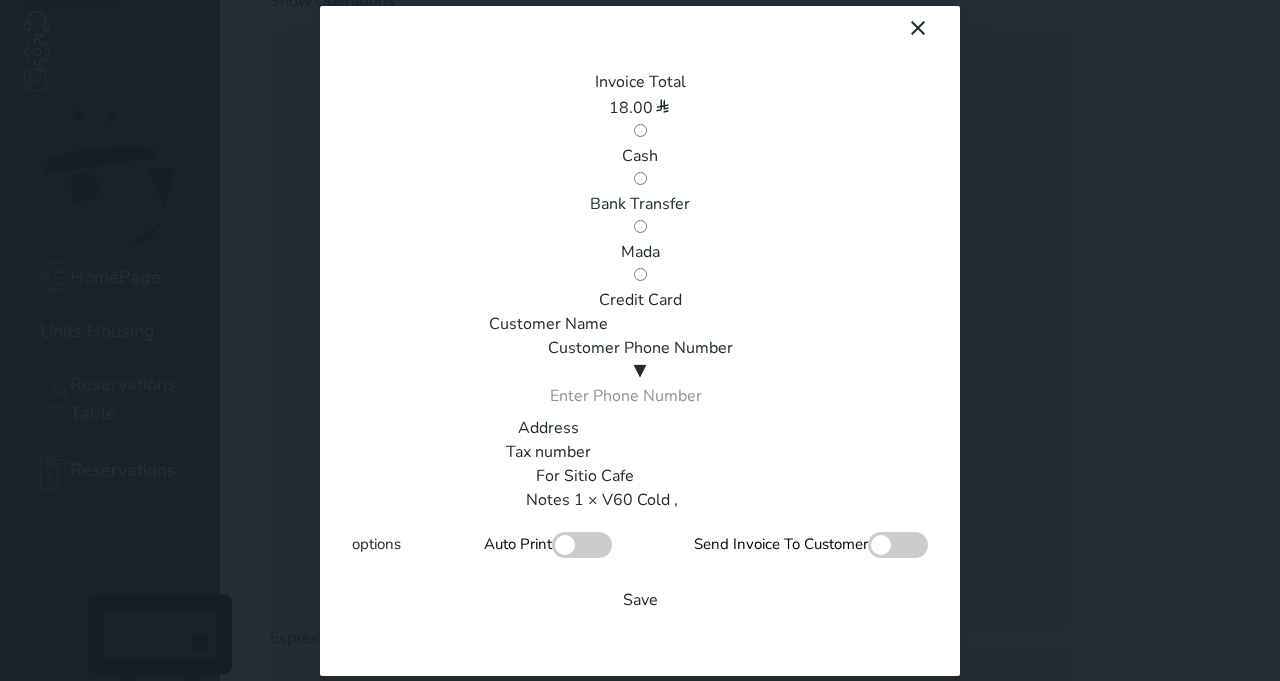 scroll, scrollTop: 0, scrollLeft: 0, axis: both 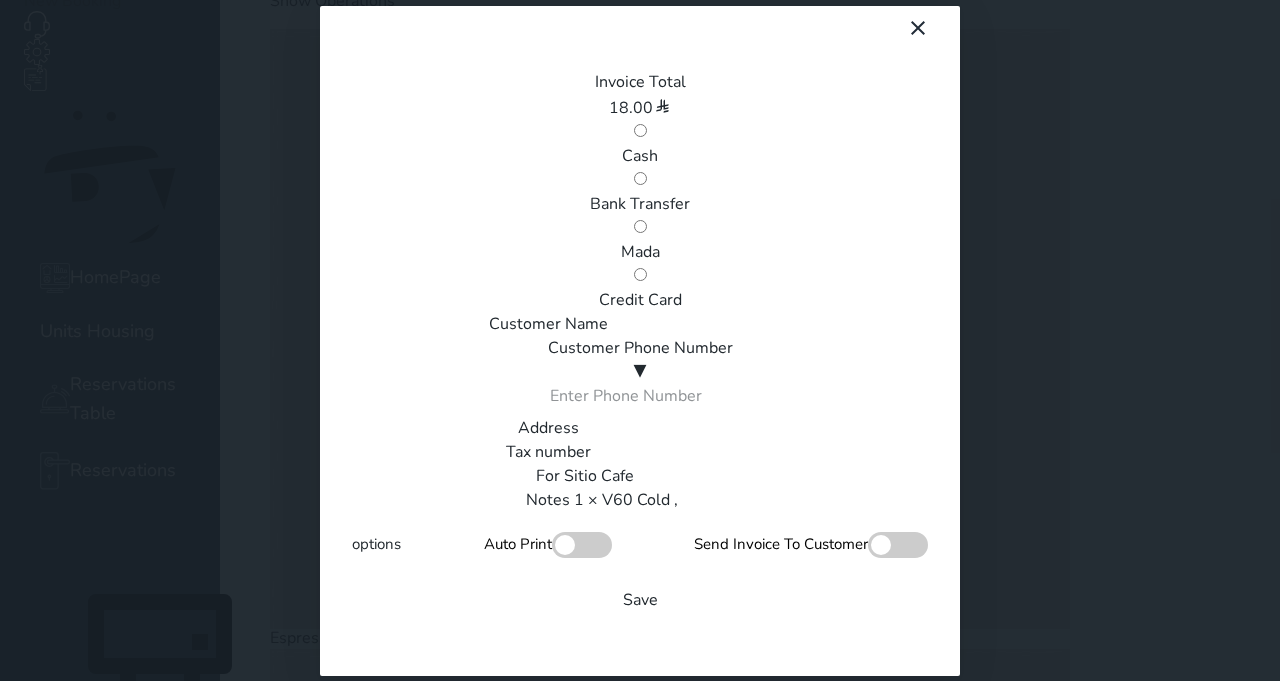 click on "Mada" at bounding box center [640, 252] 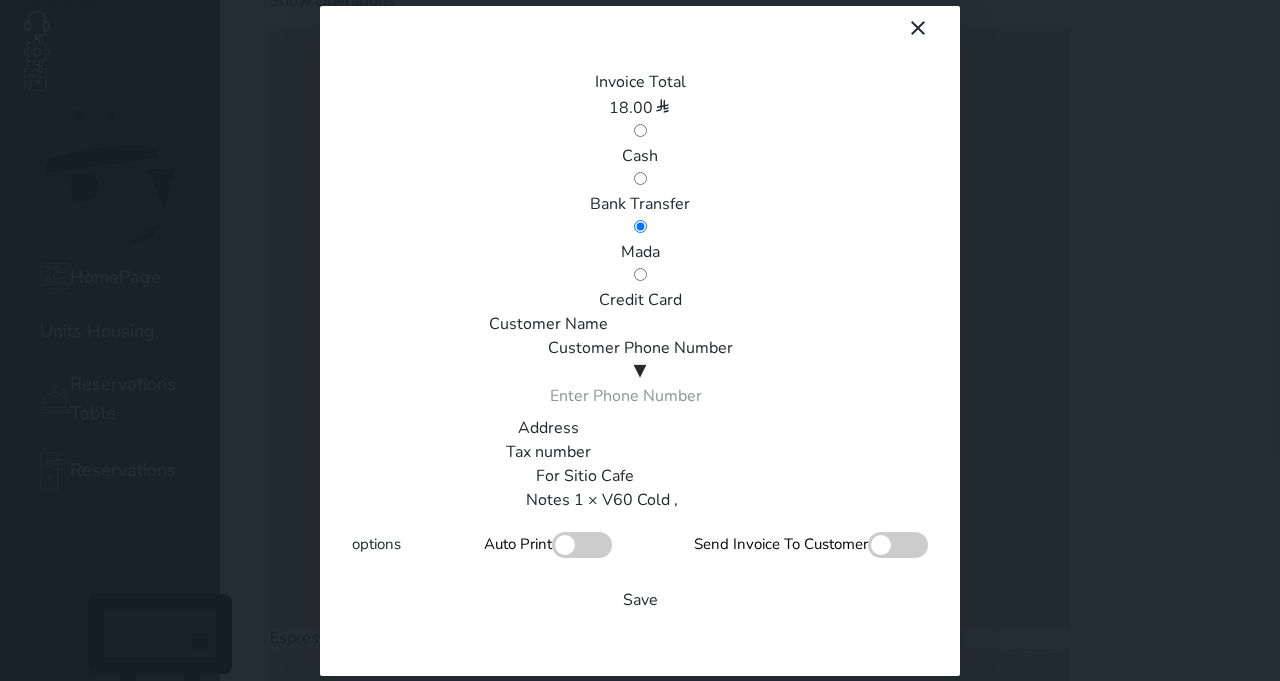 click on "Customer Name" at bounding box center (702, 324) 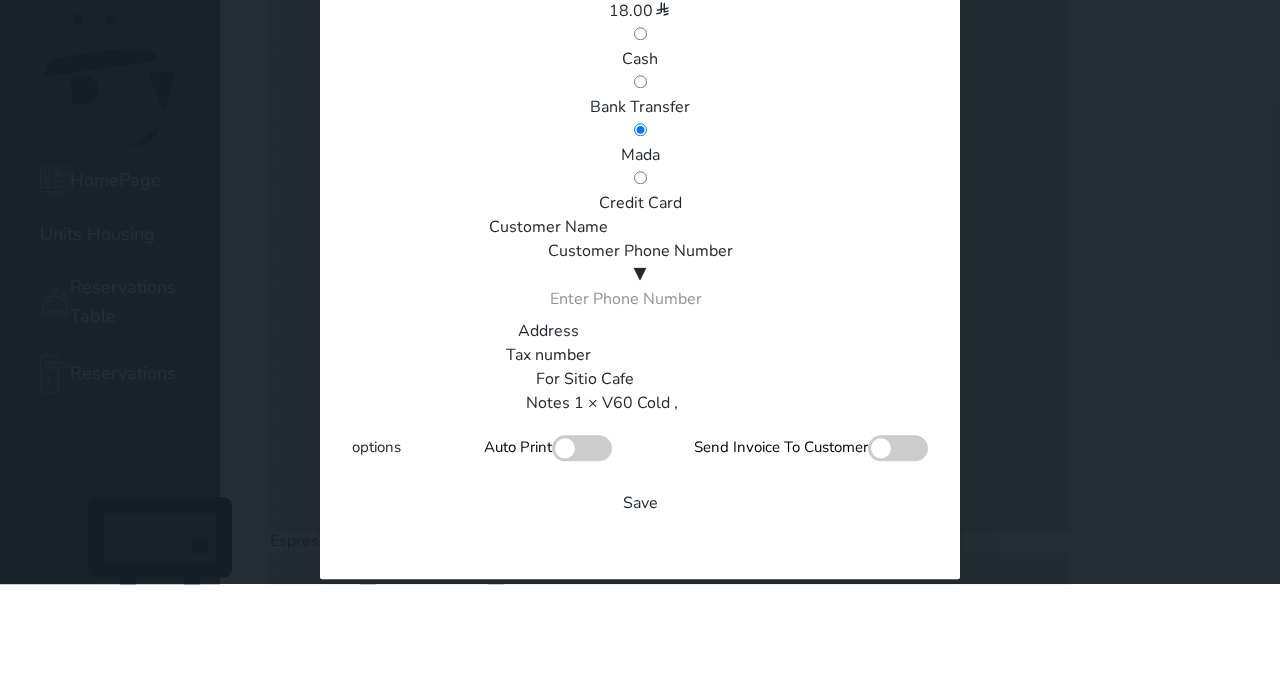 scroll, scrollTop: 118, scrollLeft: 0, axis: vertical 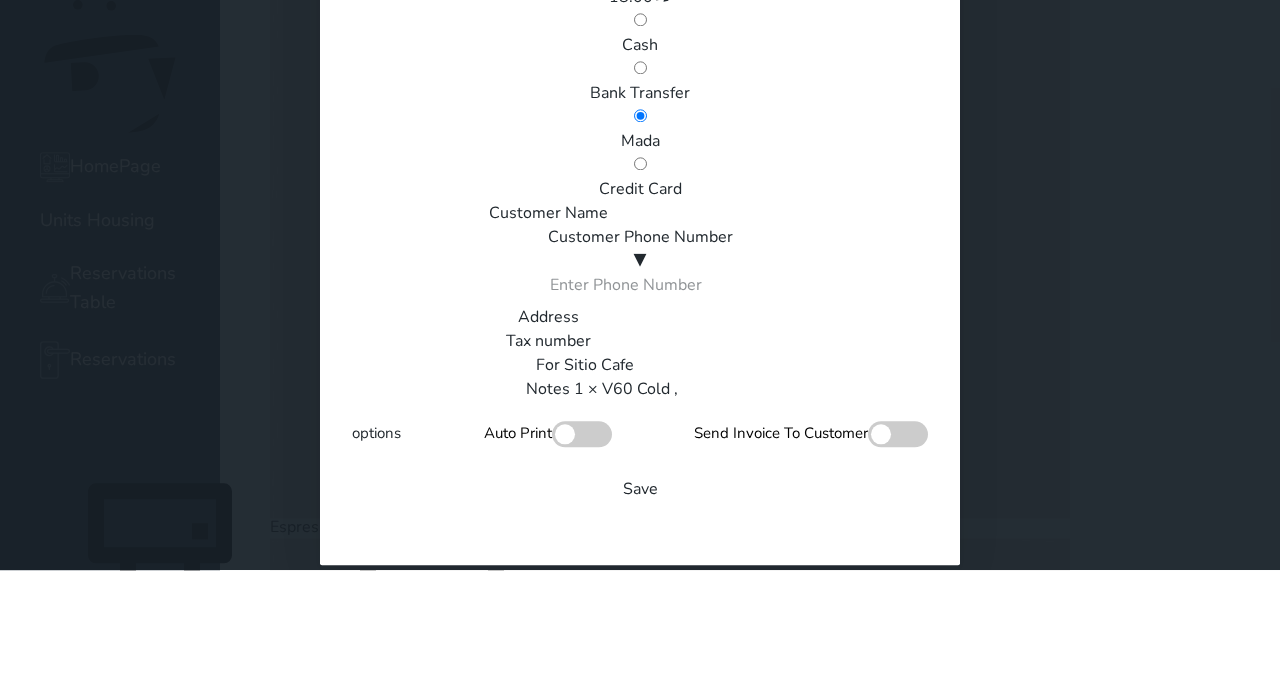 click on "Invoice Total   [PRICE]      Cash     Bank Transfer     Mada     Credit Card   Customer Name     Customer Phone Number       ▼     Afghanistan (‫افغانستان‬‎)   +93   Albania (Shqipëri)   +355   Algeria (‫الجزائر‬‎)   +213   American Samoa   +1684   Andorra   +376   Angola   +244   Anguilla   +1264   Antigua and Barbuda   +1268   Argentina   +54   Armenia (Հայաստան)   +374   Aruba   +297   Australia   +61   Austria (Österreich)   +43   Azerbaijan (‫آذربایجان‬‎)   +994   Bahamas   +1242   Bahrain (‫البحرين‬‎)   +973   Bangladesh (বাংলাদেশ)   +880   Barbados   +1246   Belarus (Беларусь)   +375   Belgium (België)   +32   Belize   +501   Benin (Bénin)   +229   Bermuda   +1441   Bhutan (འབྲུག)   +975   Bolivia   +591   Bosnia and Herzegovina (Босна и Херцеговина)   +387   Botswana   +267   Brazil (Brasil)   +55   British Indian Ocean Territory   +246   British Virgin Islands   +1284   Brunei" at bounding box center [640, 340] 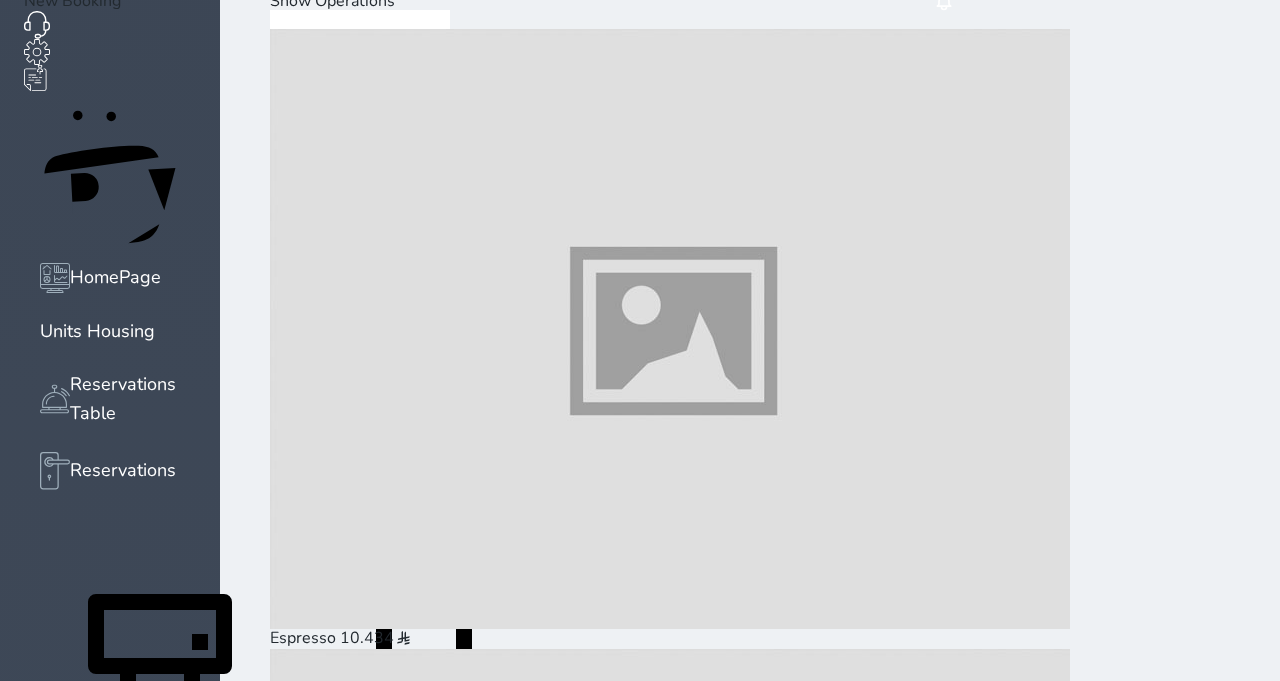 click on "Pay ([PRICE]  )" at bounding box center (331, 38918) 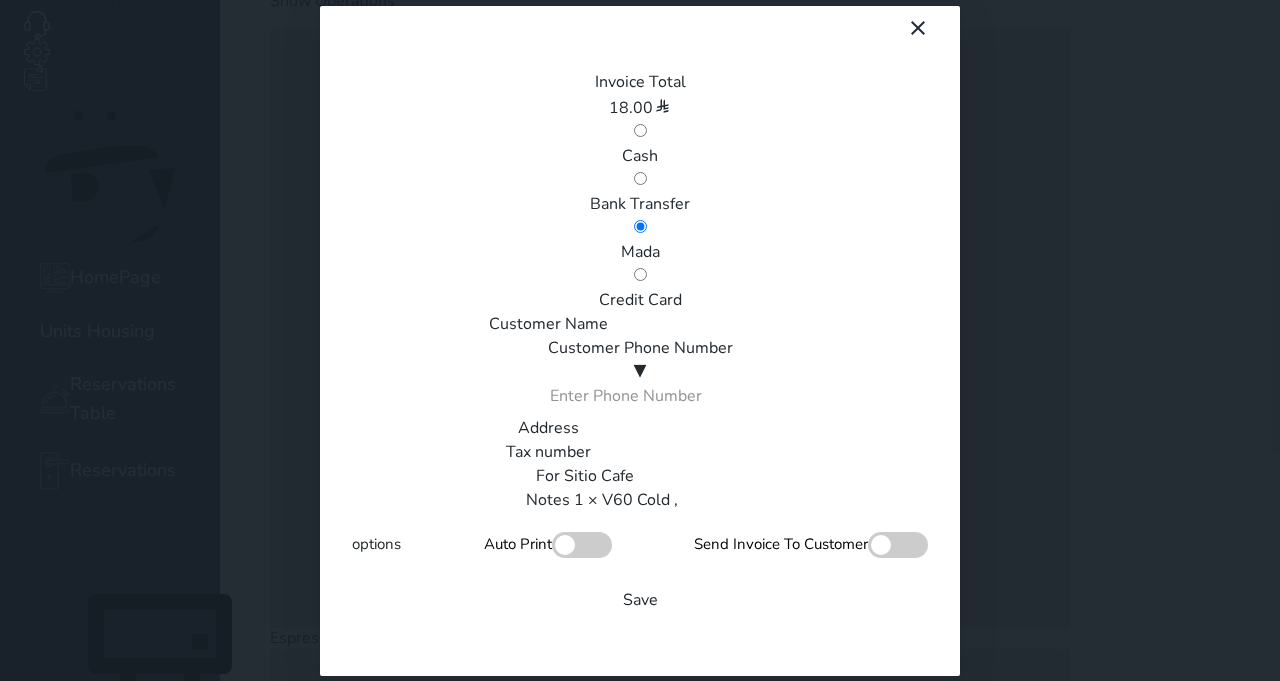 scroll, scrollTop: 340, scrollLeft: 0, axis: vertical 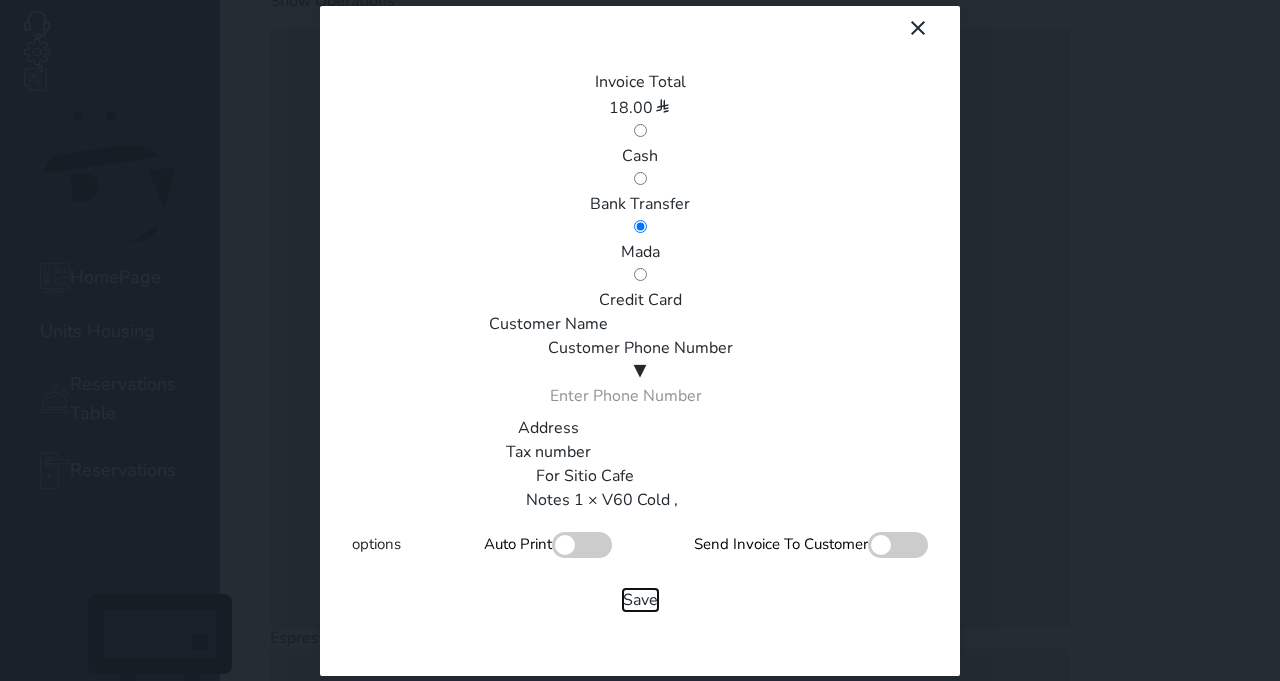 click on "Save" at bounding box center (640, 600) 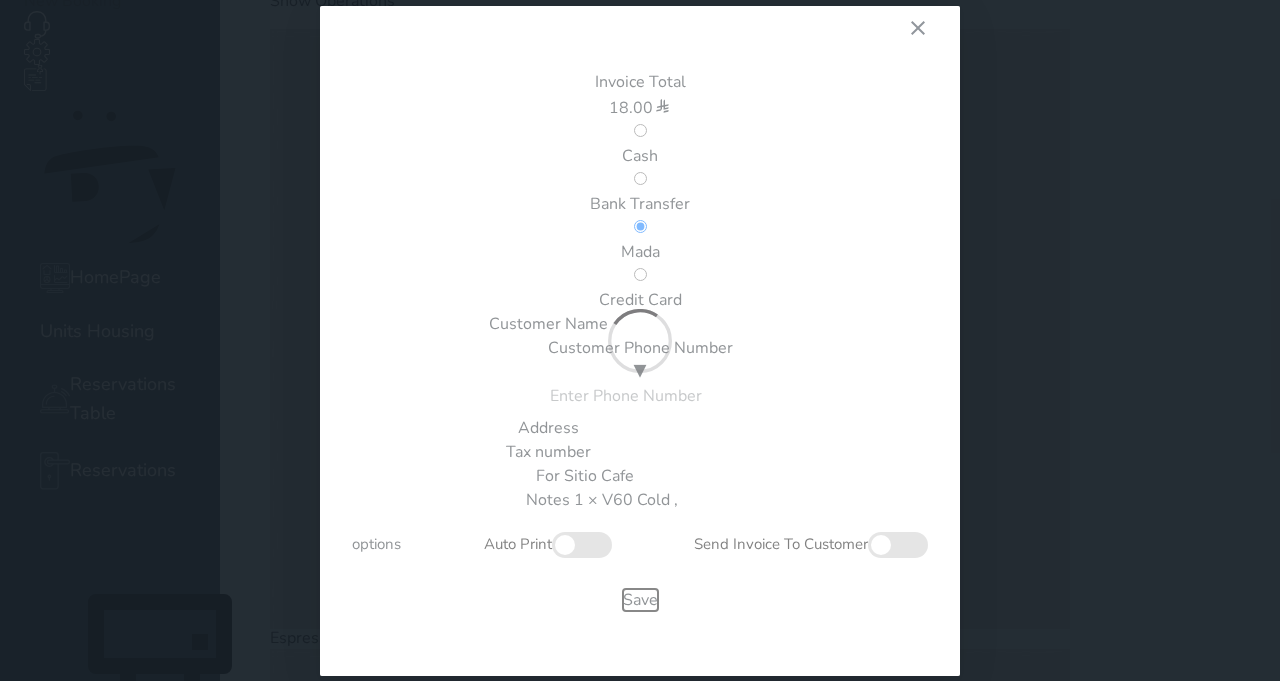 type 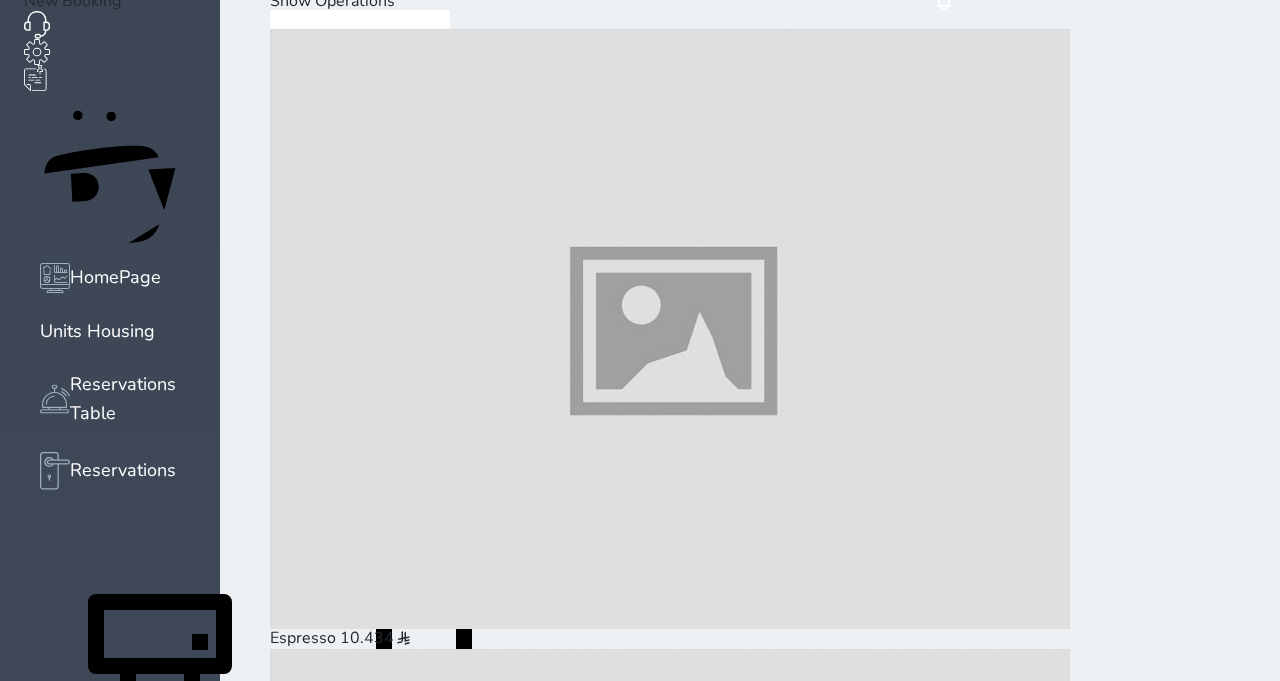 scroll, scrollTop: 812, scrollLeft: 0, axis: vertical 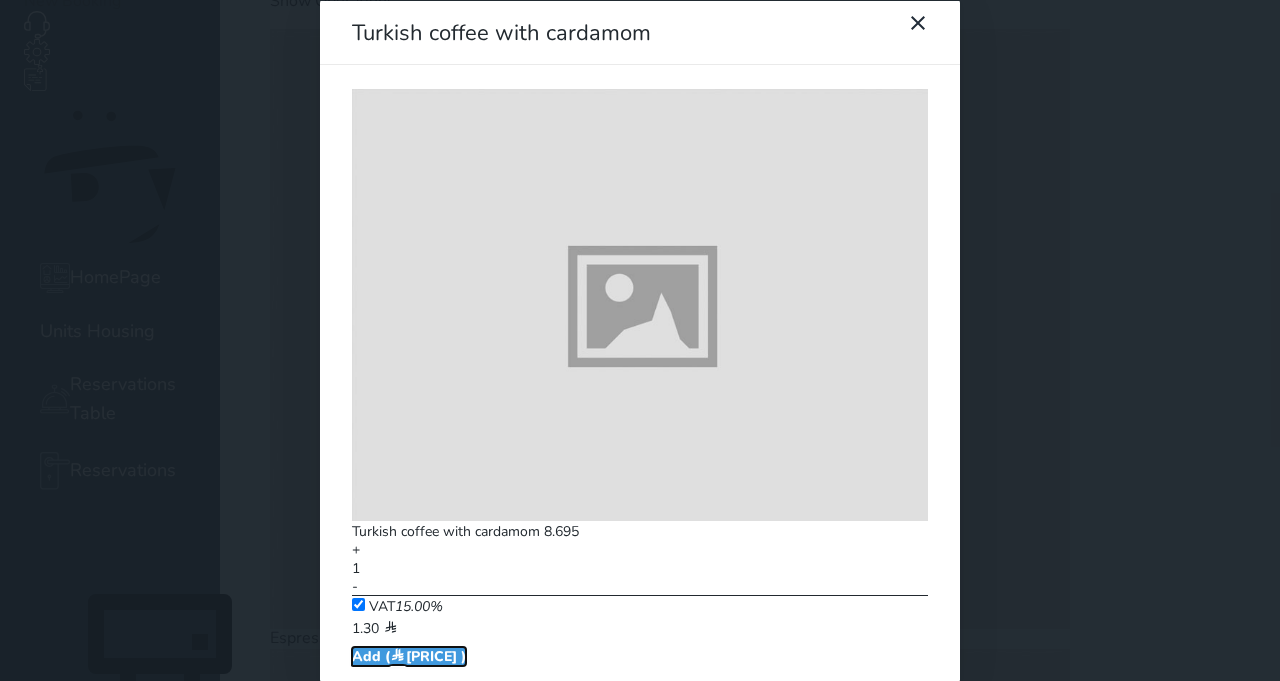 click on "Add  (    [PRICE] )" at bounding box center (409, 655) 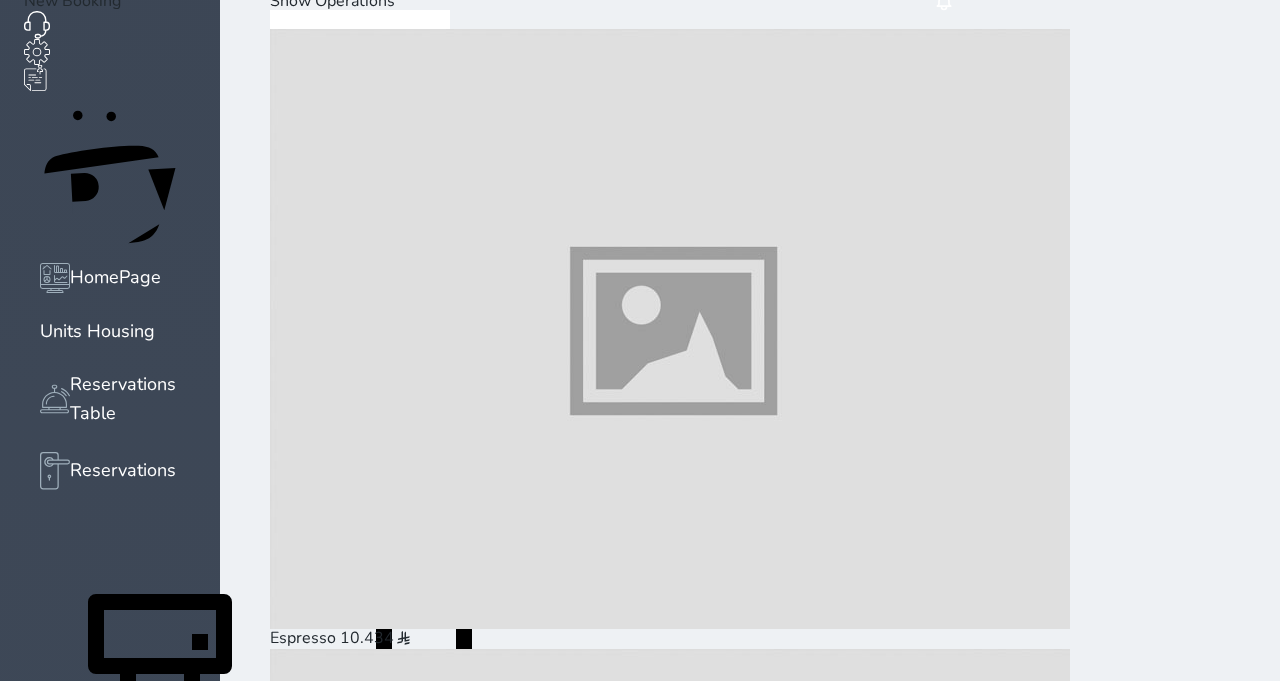 click on "Pay ([PRICE]  )" at bounding box center [331, 38918] 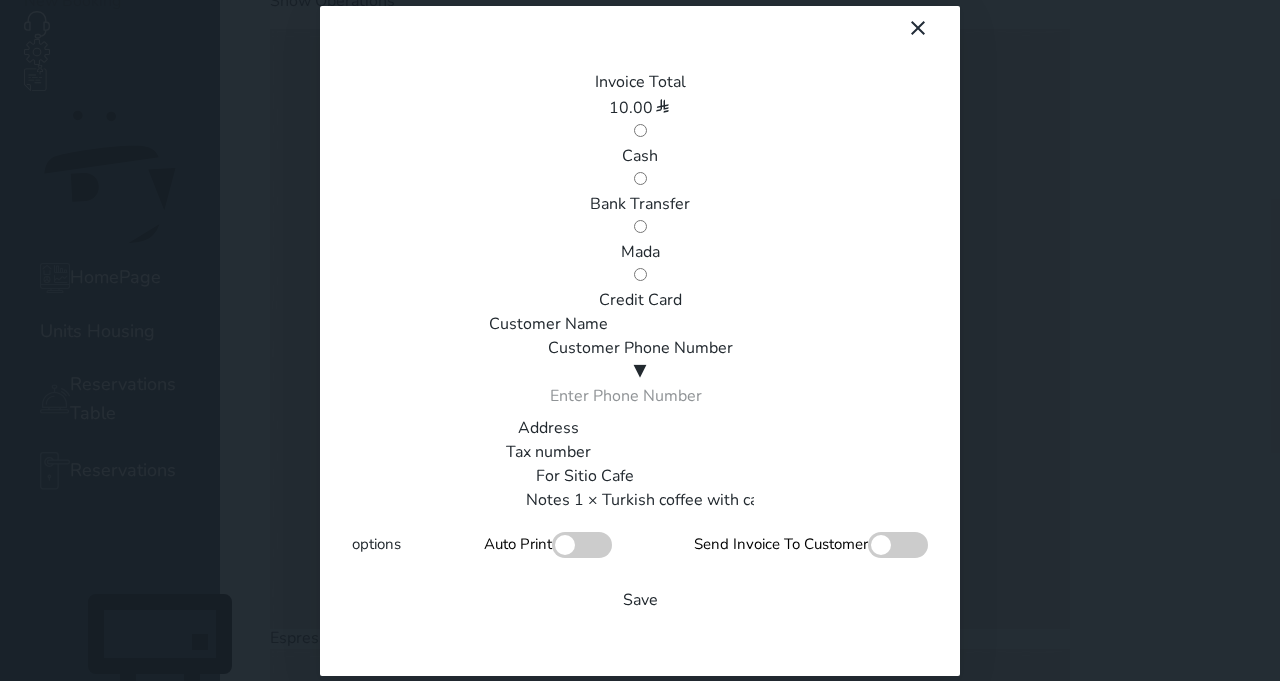 scroll, scrollTop: 0, scrollLeft: 0, axis: both 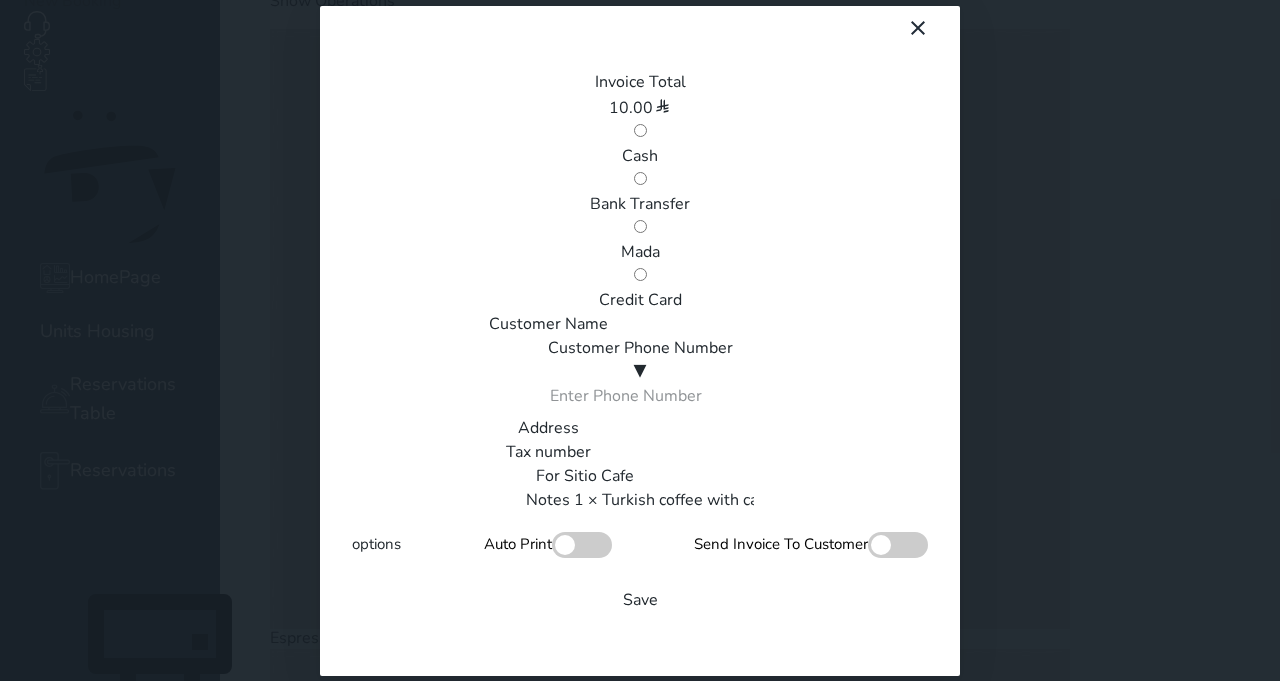 click on "Mada" at bounding box center [640, 252] 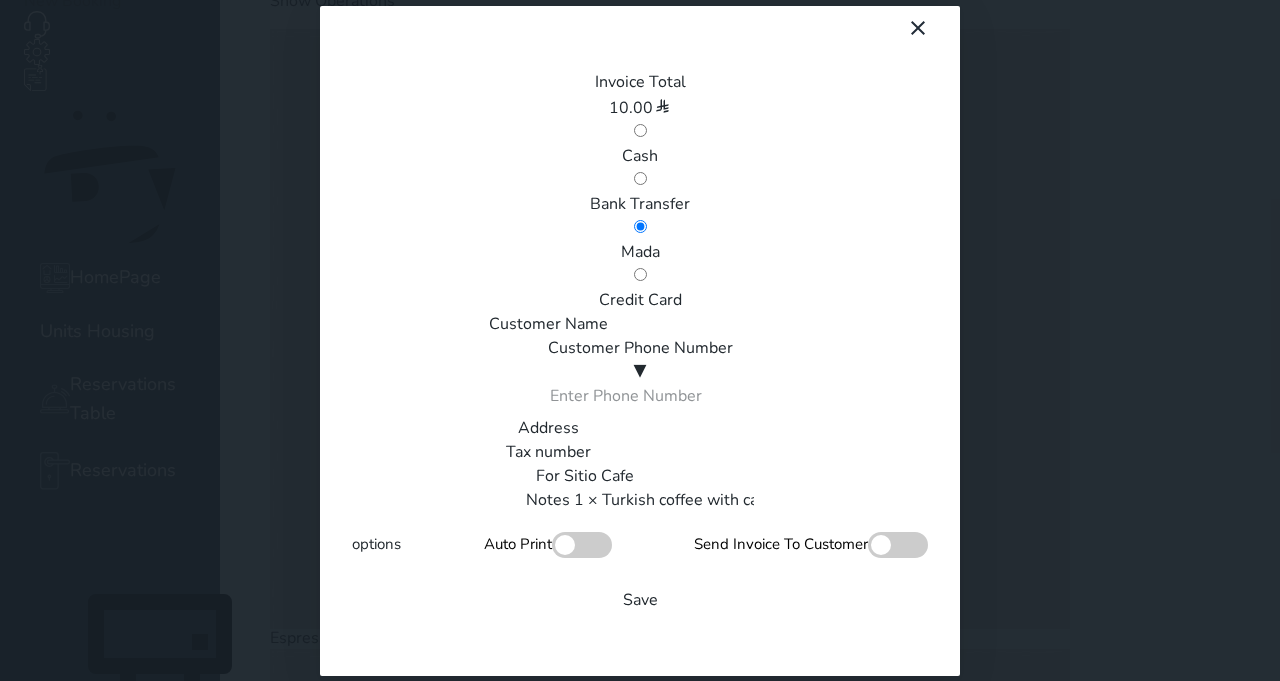 scroll, scrollTop: 340, scrollLeft: 0, axis: vertical 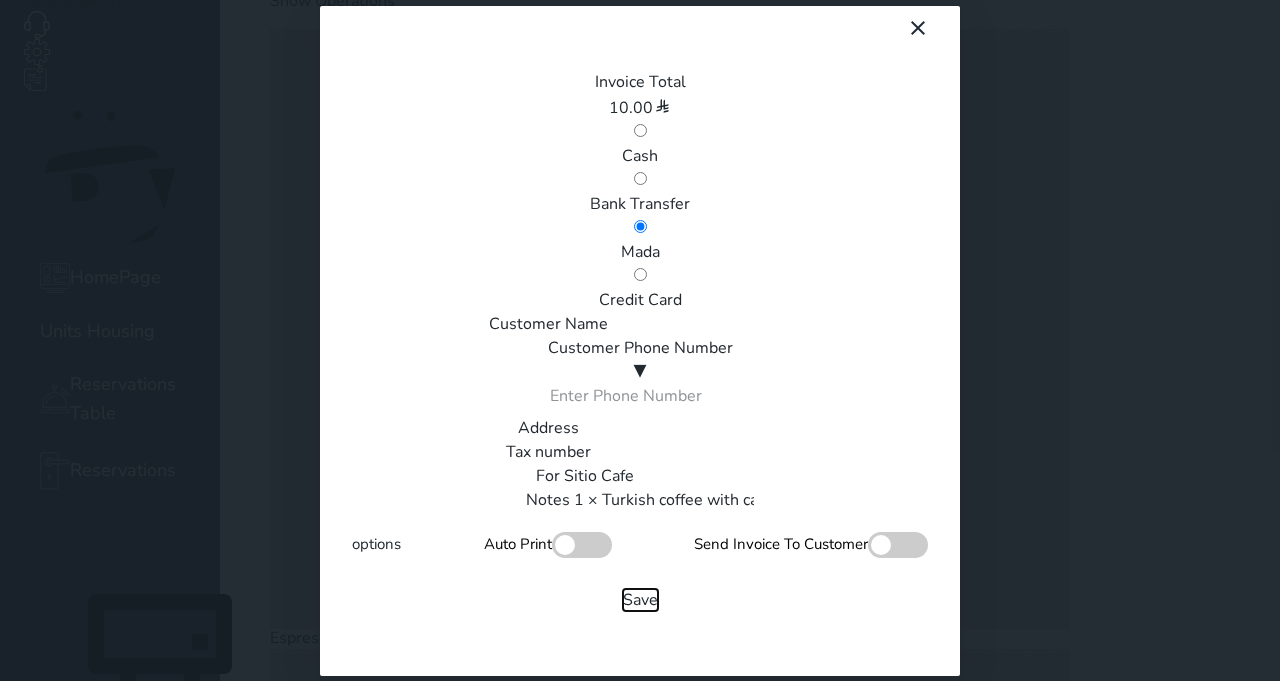 click on "Save" at bounding box center (640, 600) 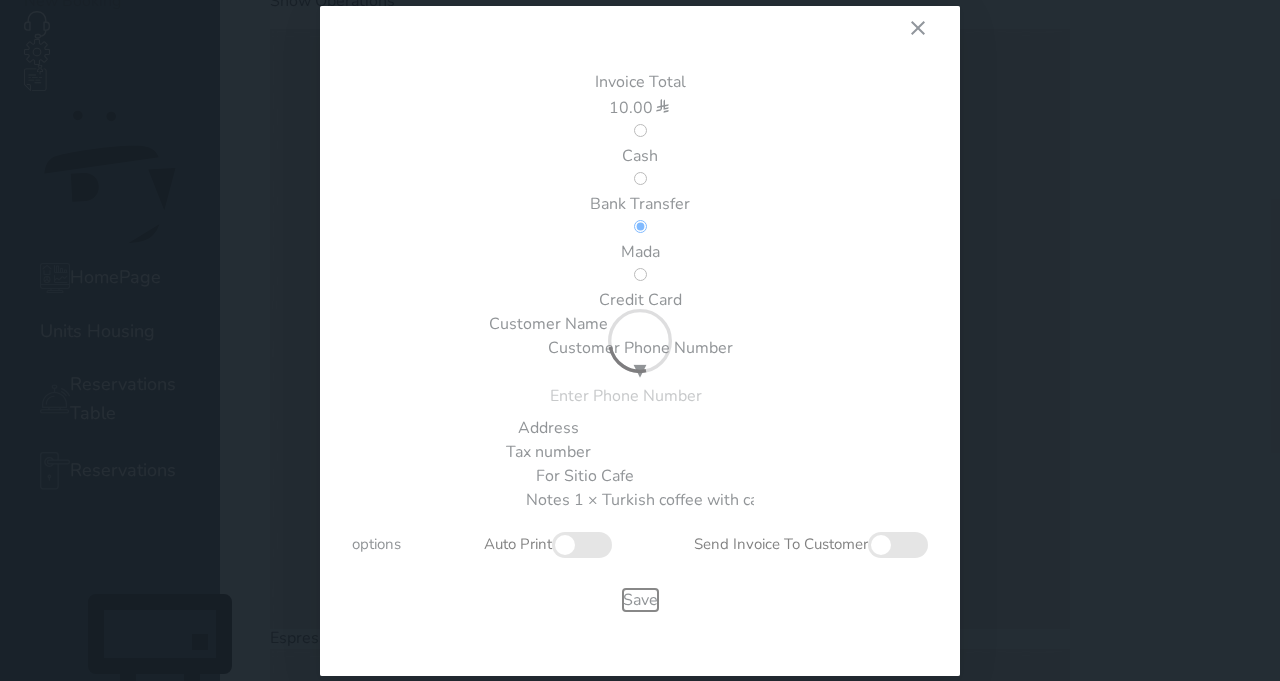 type 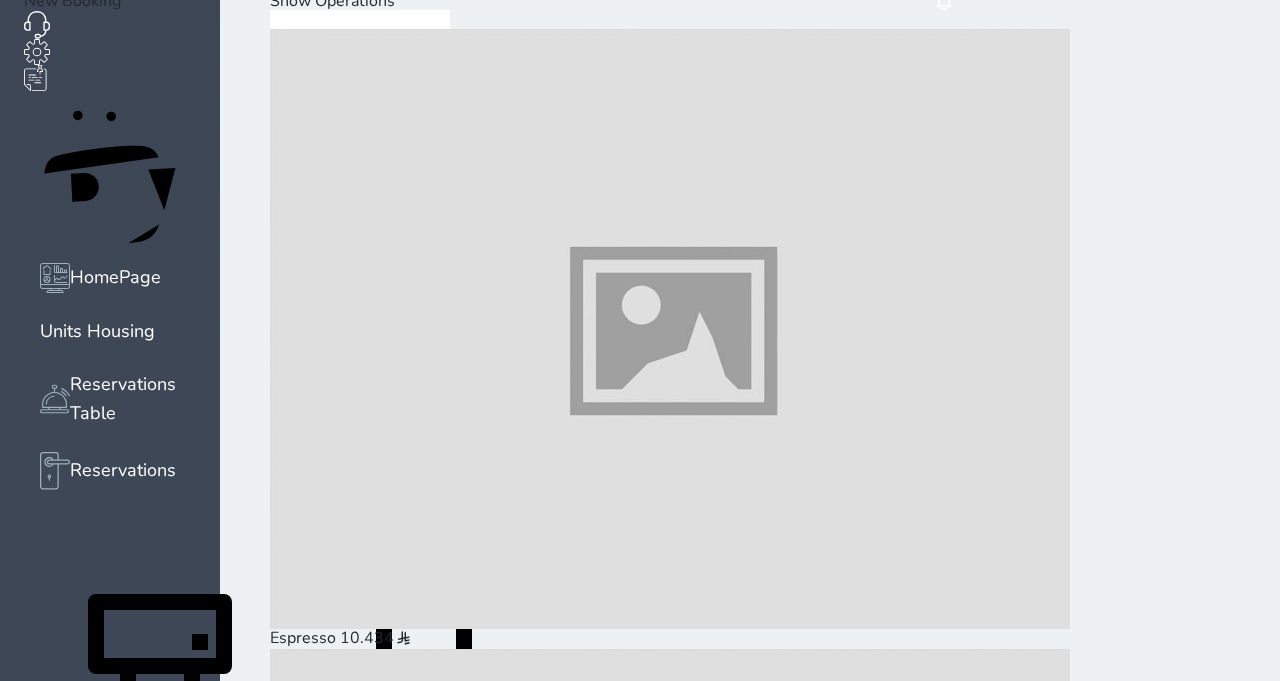 scroll, scrollTop: 2358, scrollLeft: 0, axis: vertical 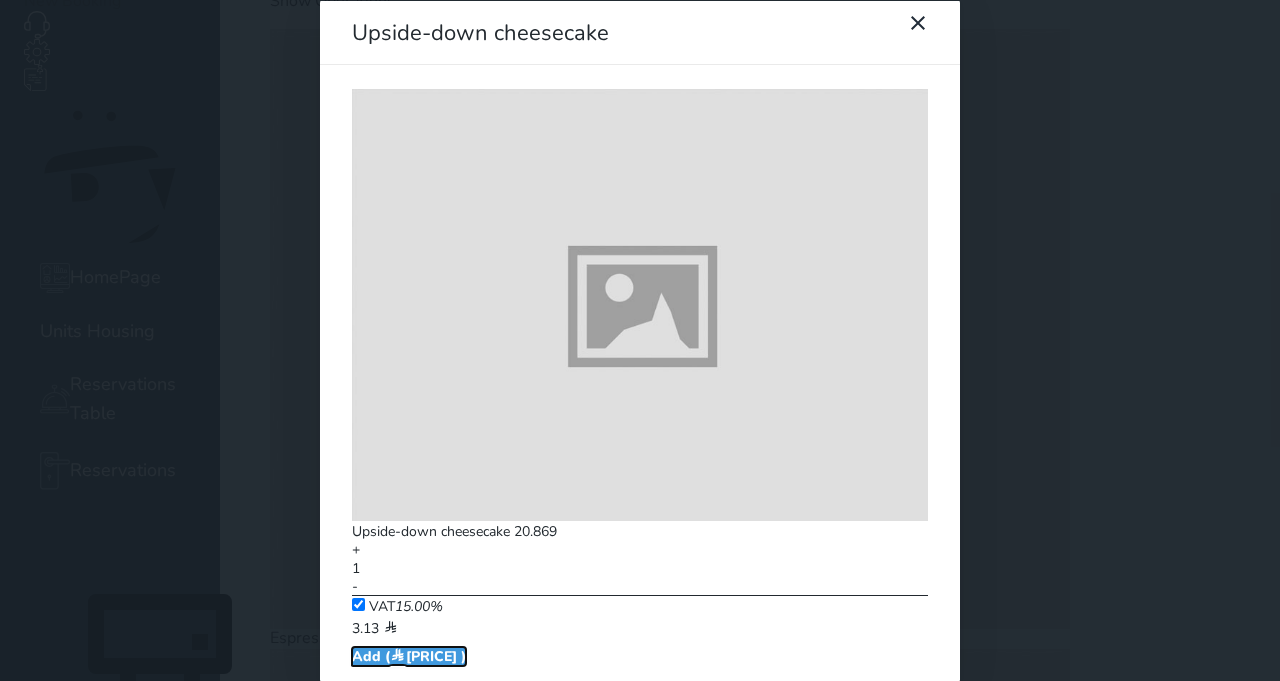 click on "Add  (    [PRICE] )" at bounding box center [409, 655] 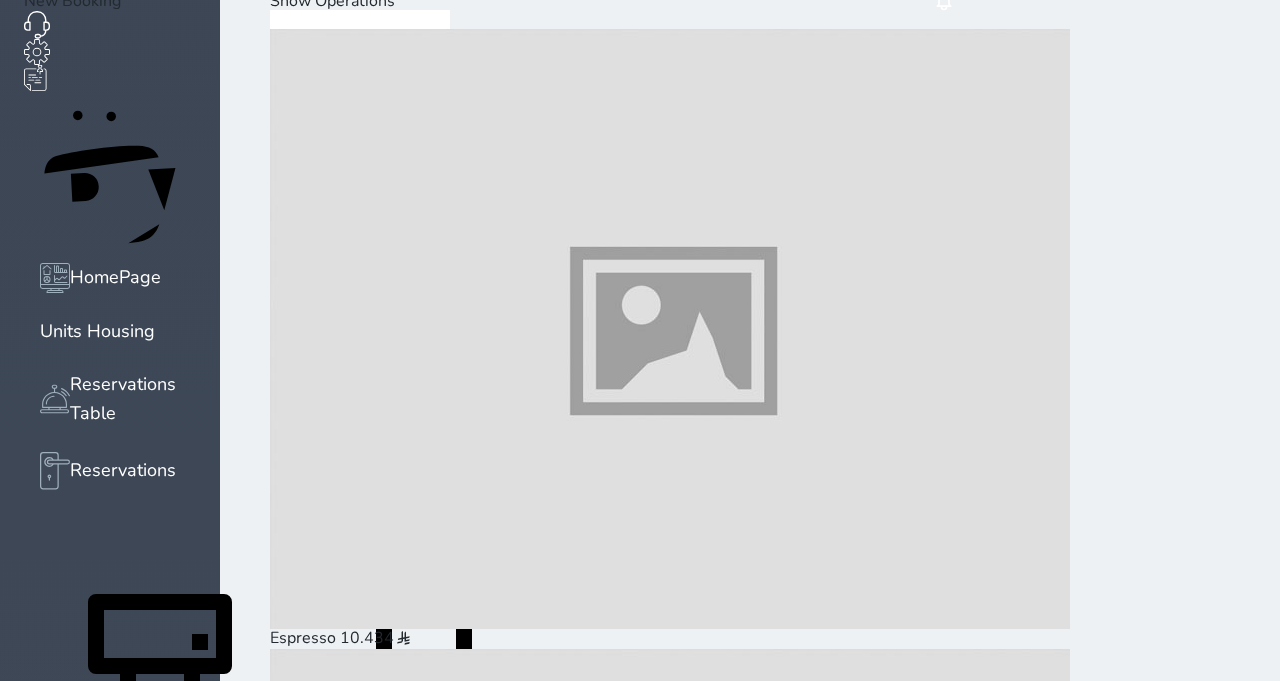 click on "Pay ([PRICE]  )" at bounding box center [331, 38918] 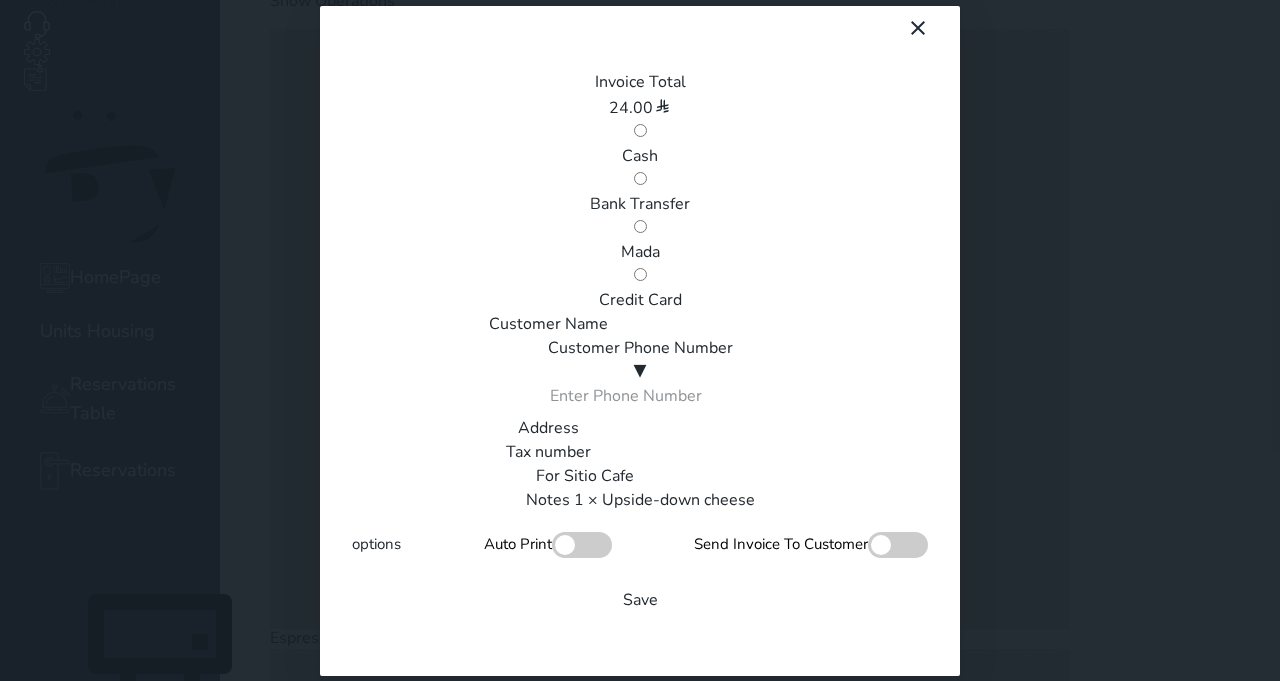 scroll, scrollTop: 0, scrollLeft: 0, axis: both 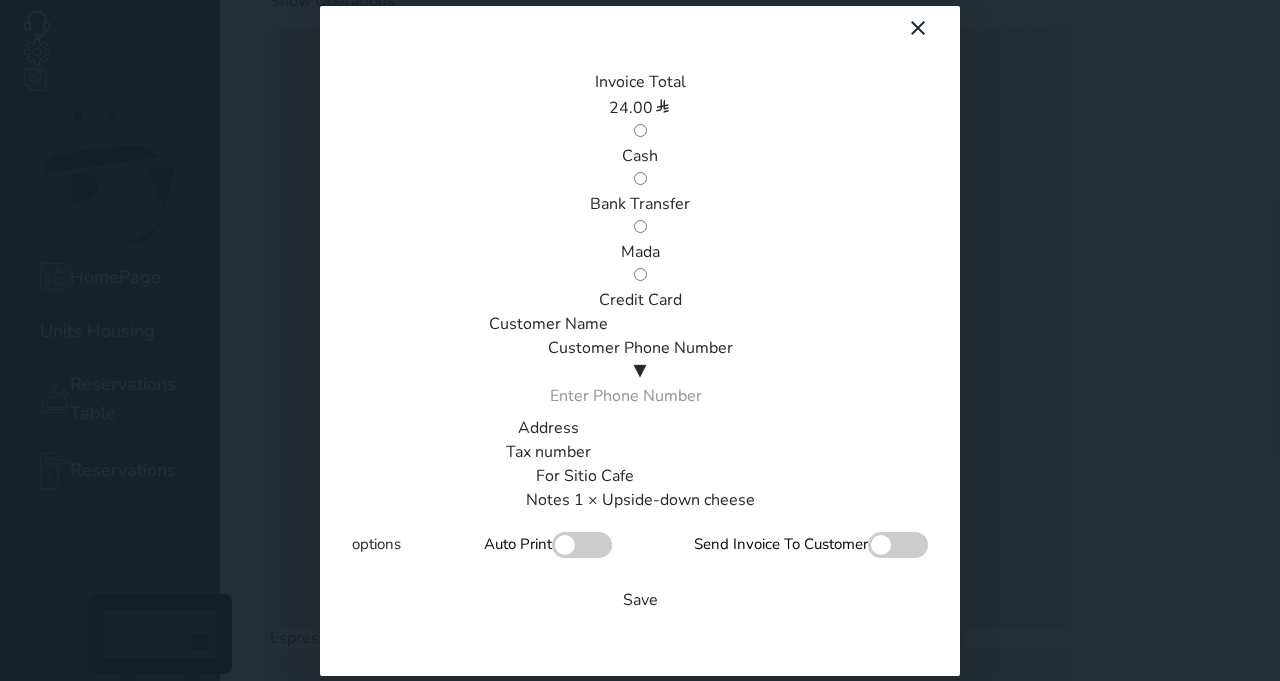click on "Mada" at bounding box center [640, 252] 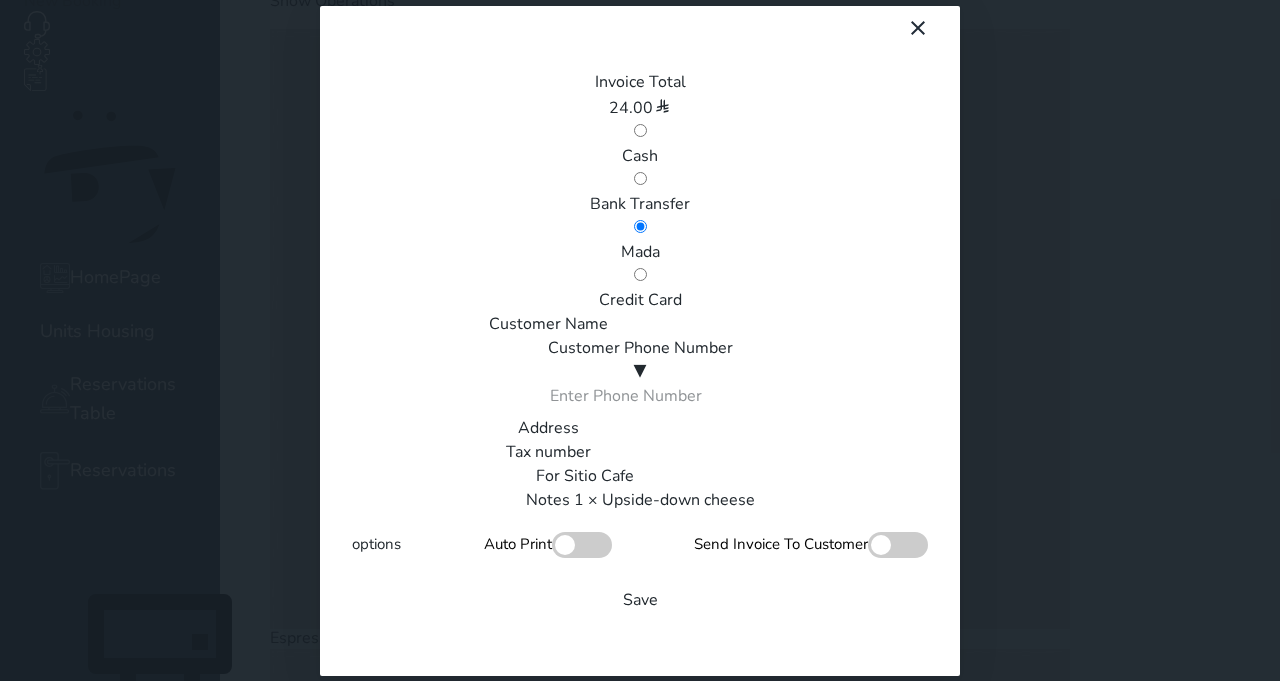 scroll, scrollTop: 340, scrollLeft: 0, axis: vertical 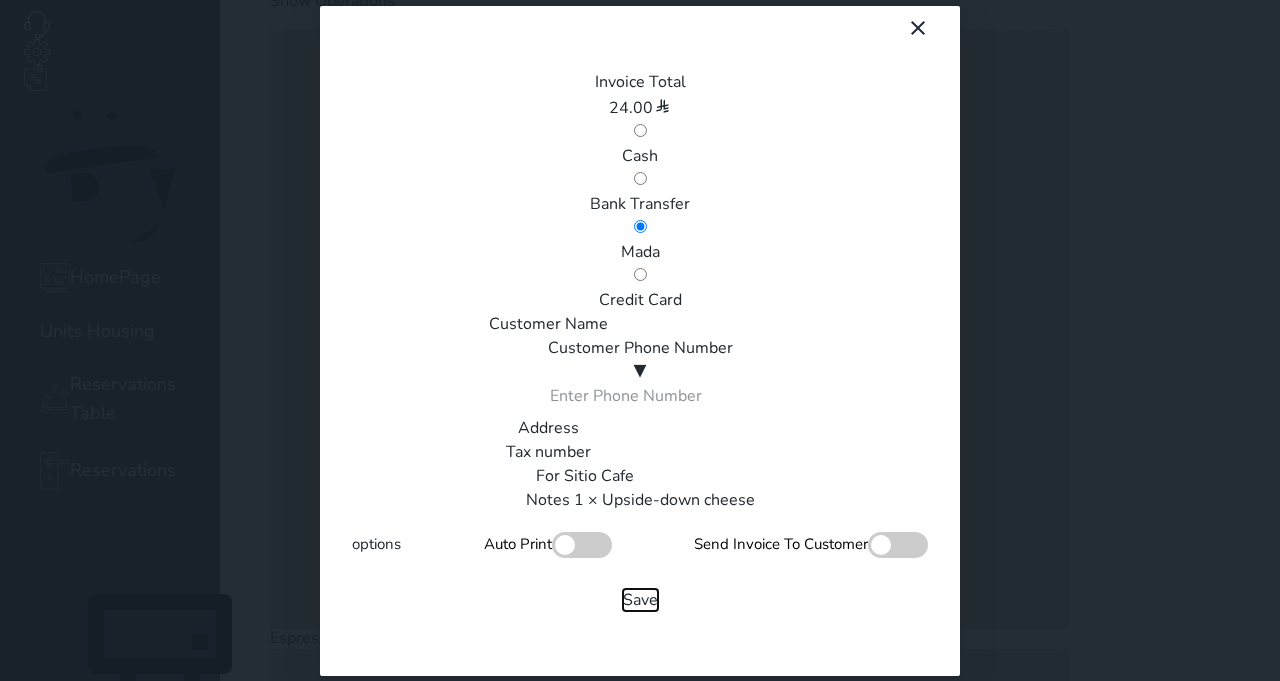 click on "Save" at bounding box center [640, 600] 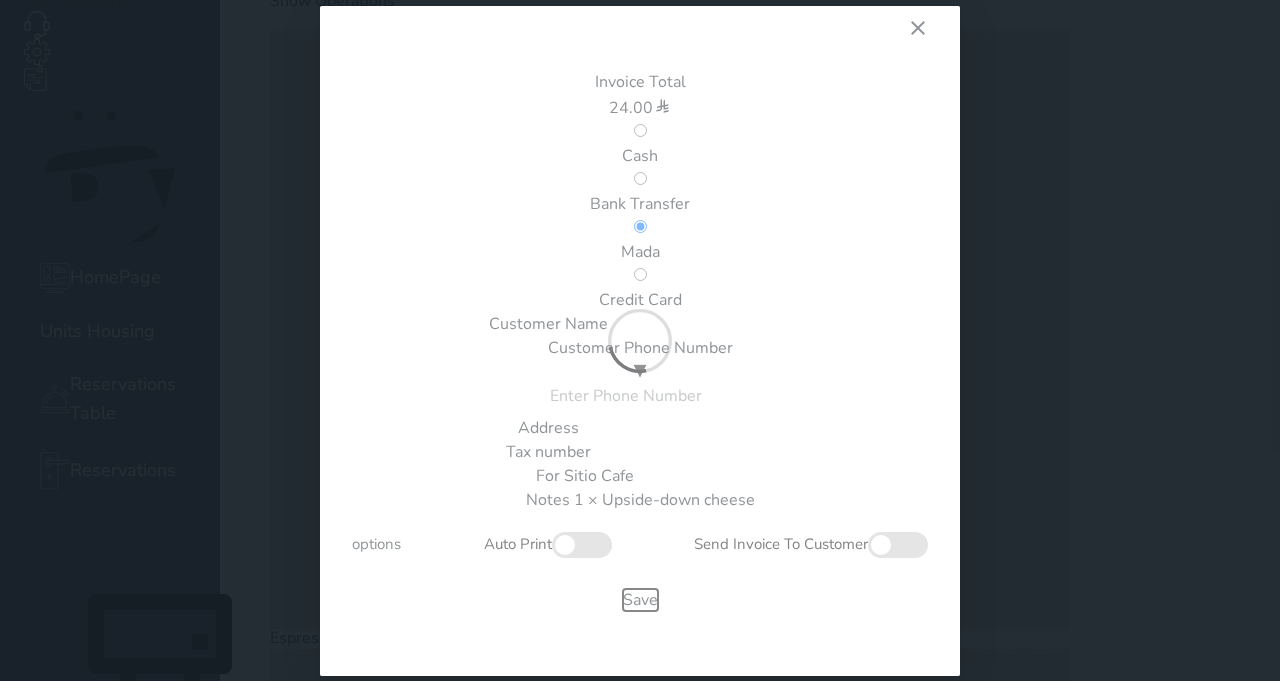 type 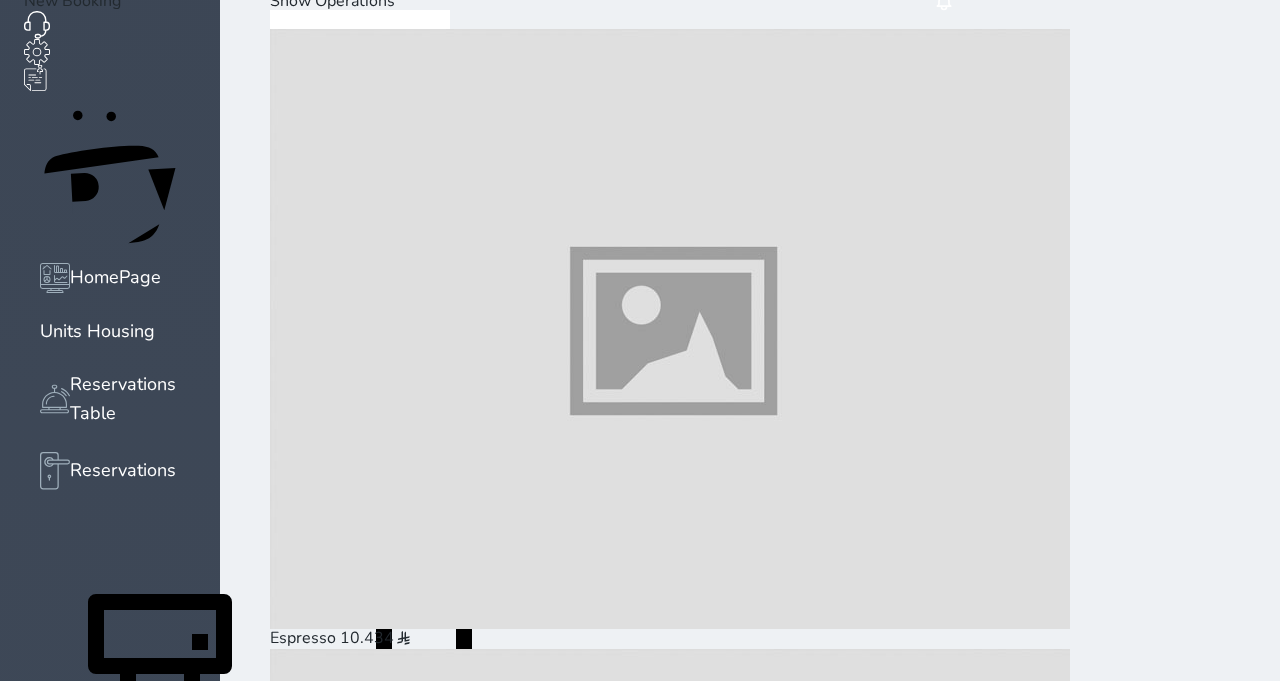 scroll, scrollTop: 1564, scrollLeft: 0, axis: vertical 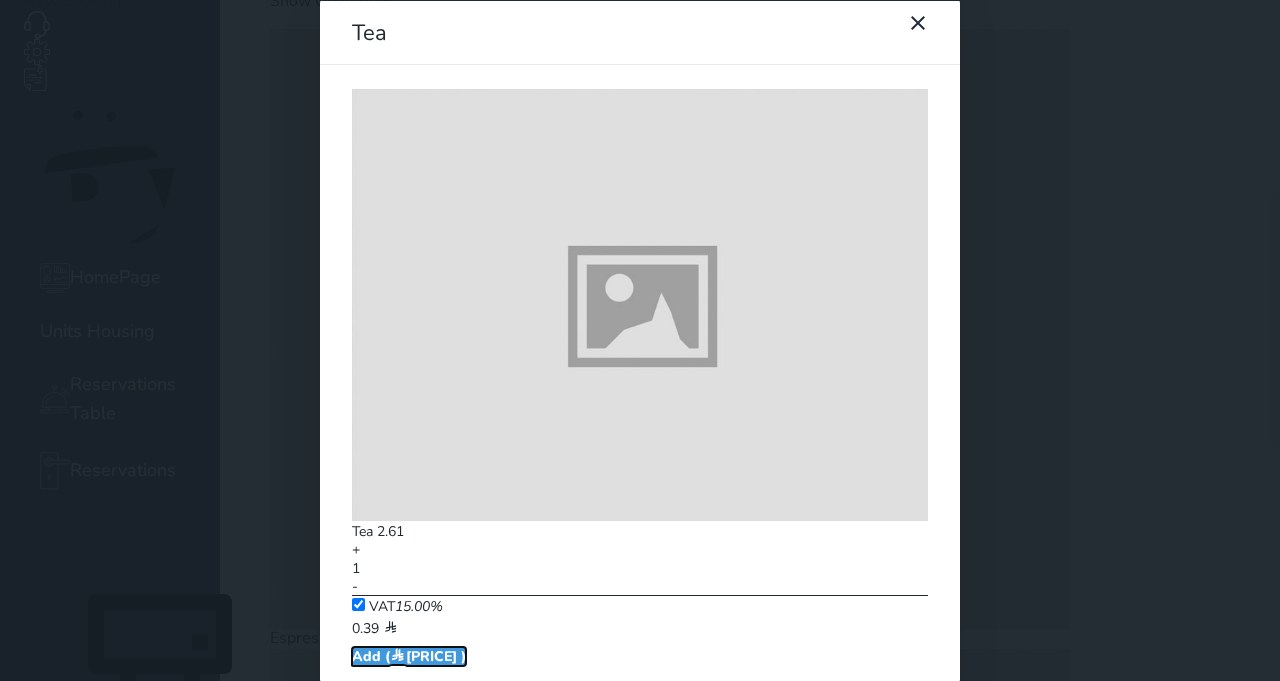 click on "Add  (    [PRICE] )" at bounding box center [409, 655] 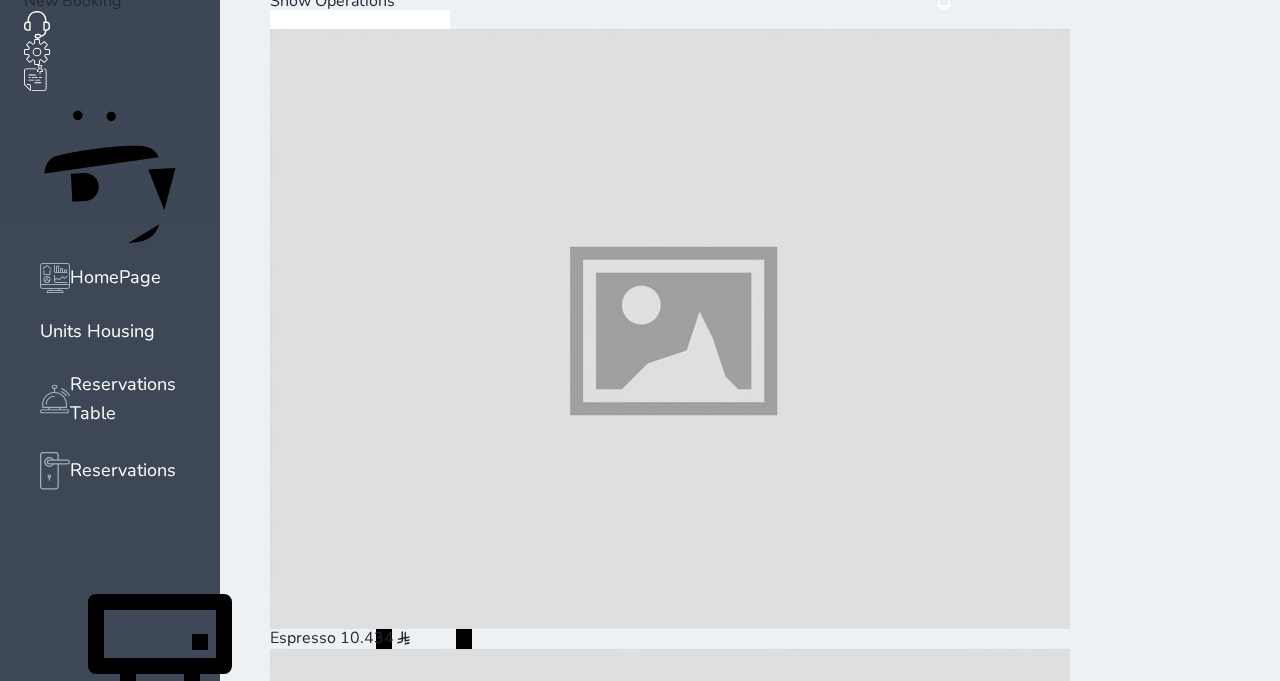 click on "yellow cheese croissant" at bounding box center [356, 24213] 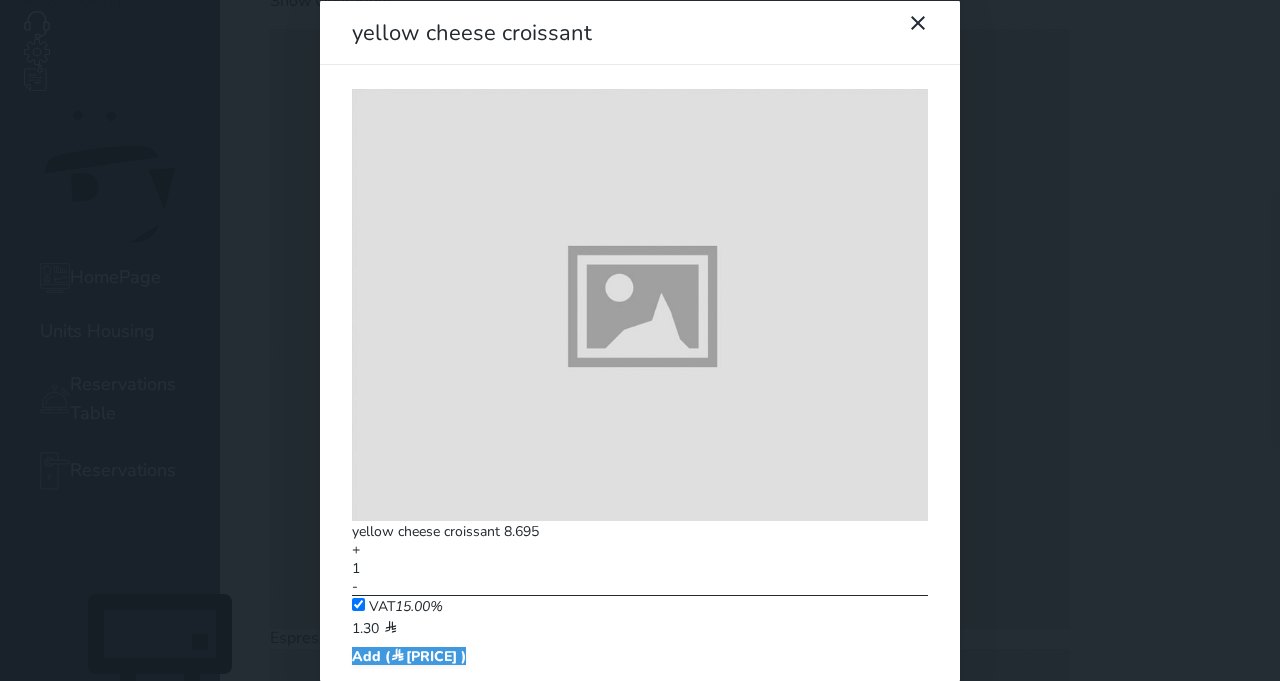click on "yellow cheese croissant                 yellow cheese croissant   [PRICE]   +   1   -
VAT  15.00%   [PRICE]       Add  (    [PRICE] )" at bounding box center [640, 340] 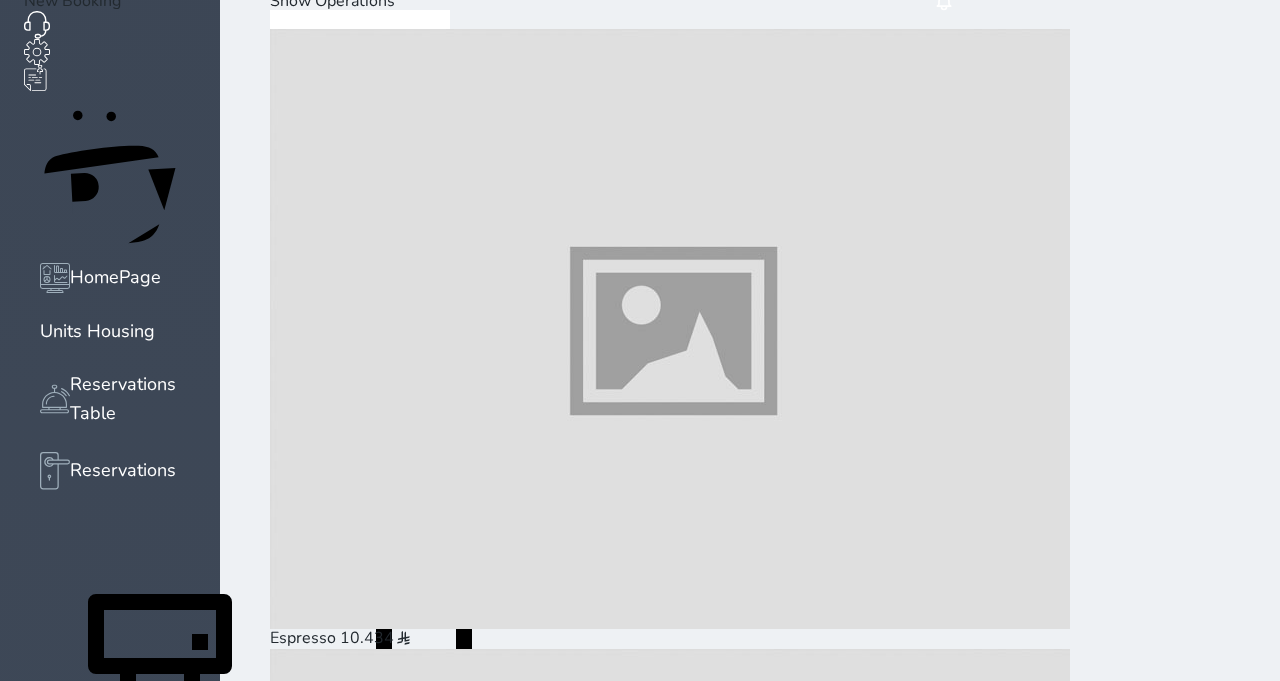 scroll, scrollTop: 128, scrollLeft: 0, axis: vertical 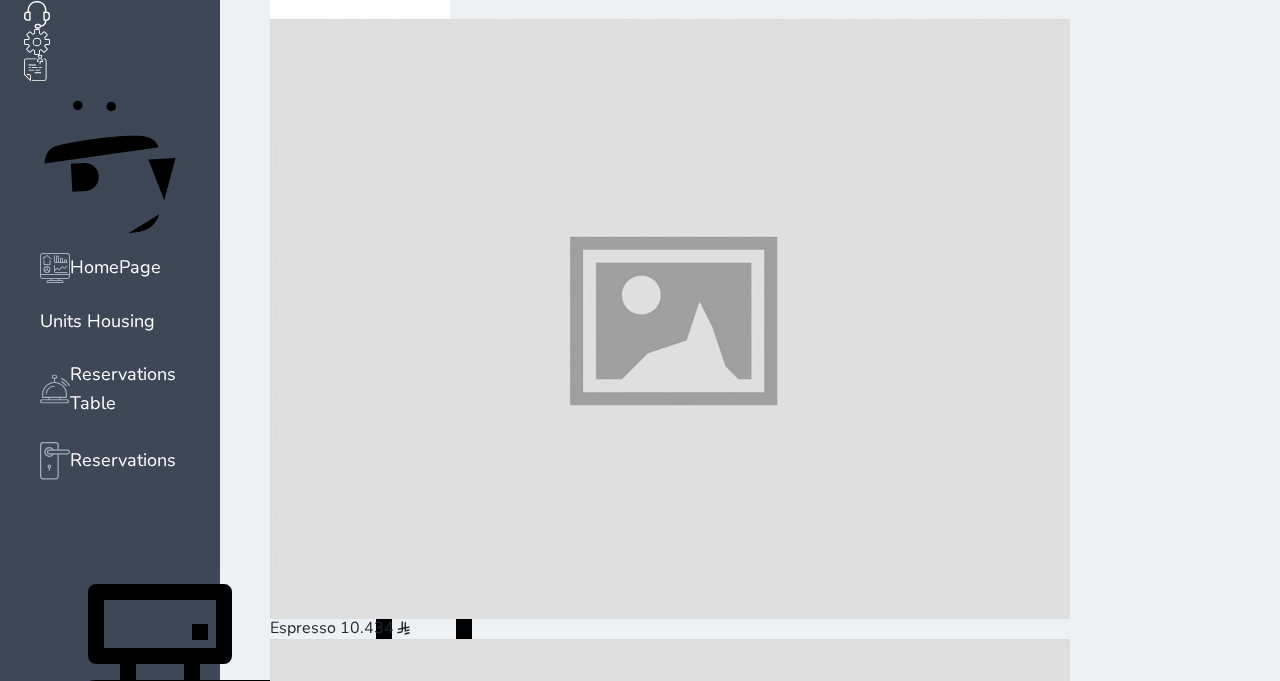 click on "Pay ([PRICE]  )" at bounding box center (331, 38908) 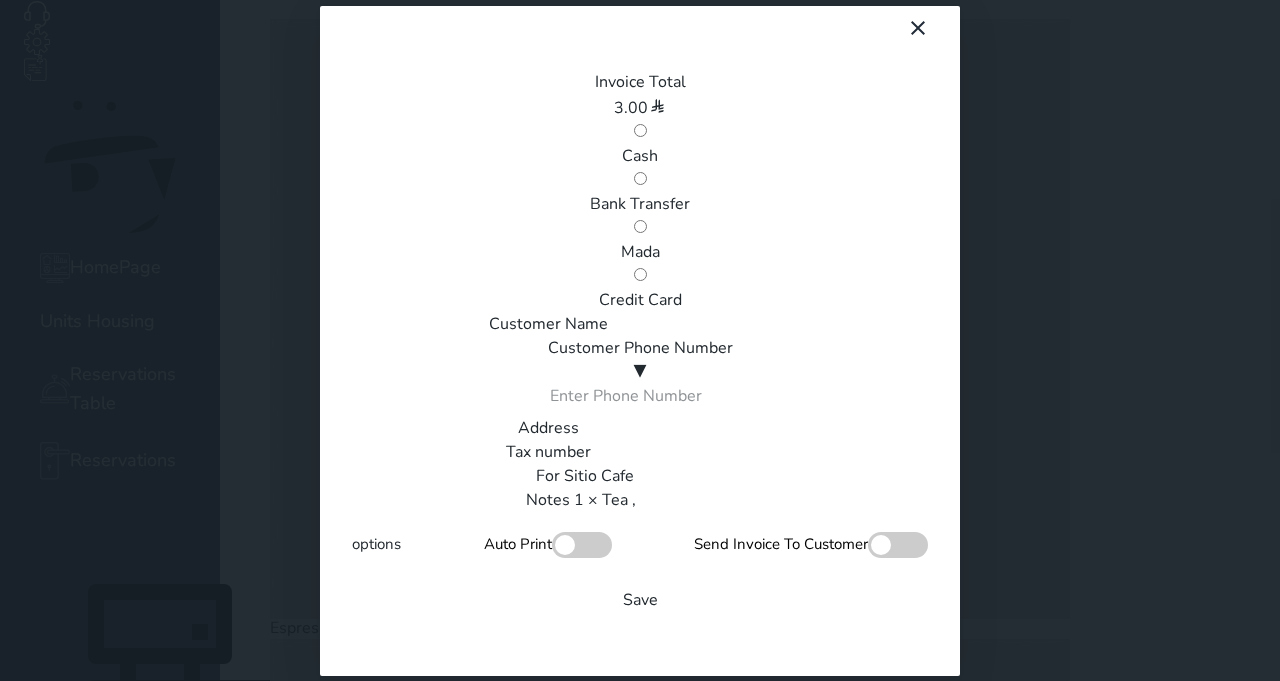 scroll, scrollTop: 0, scrollLeft: 0, axis: both 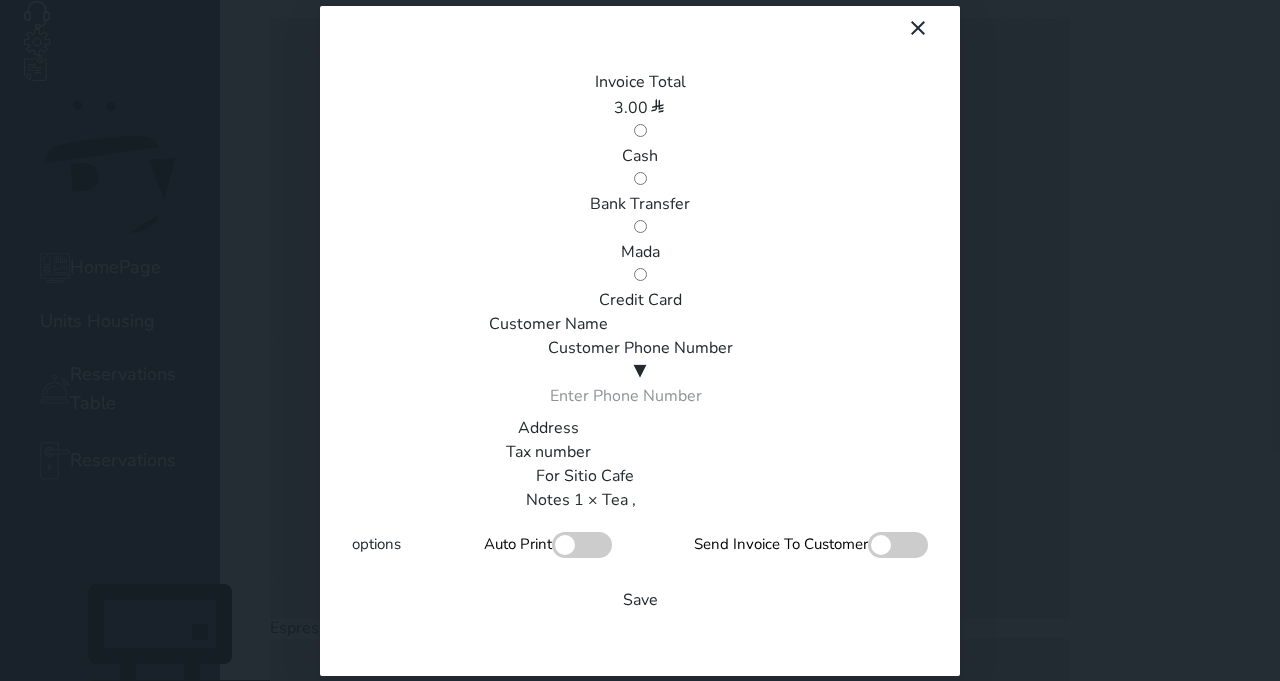 click on "Mada" at bounding box center (640, 252) 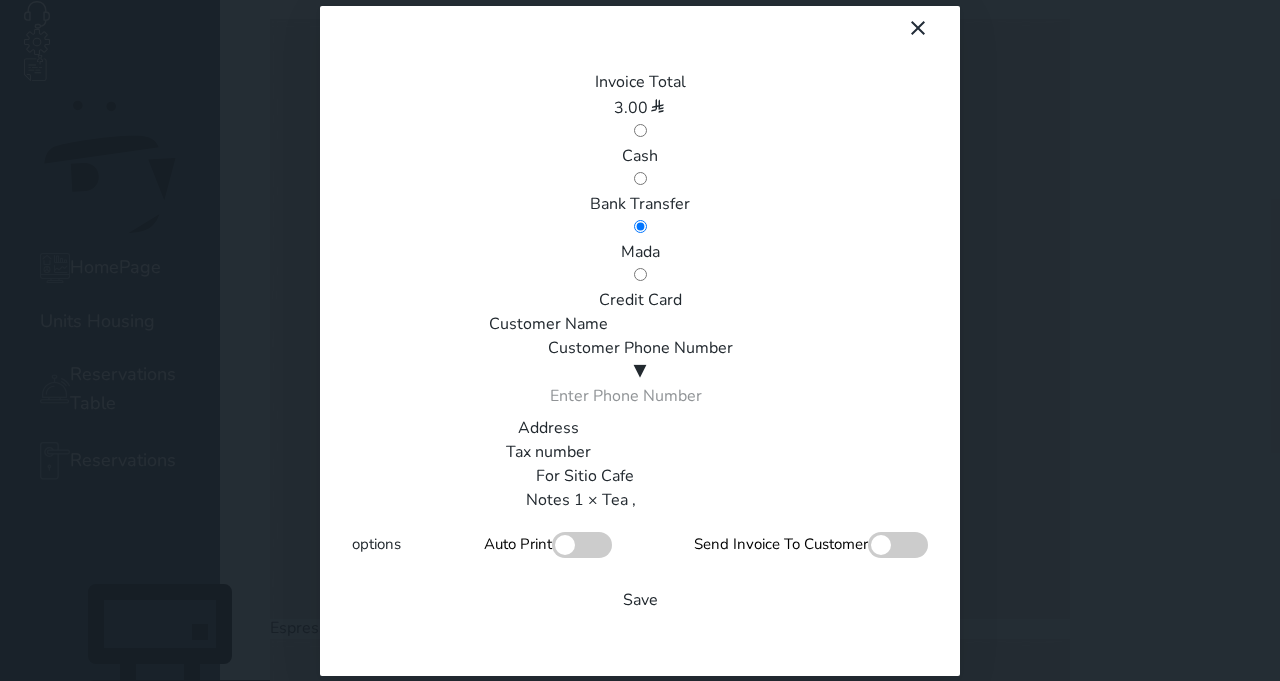 scroll, scrollTop: 340, scrollLeft: 0, axis: vertical 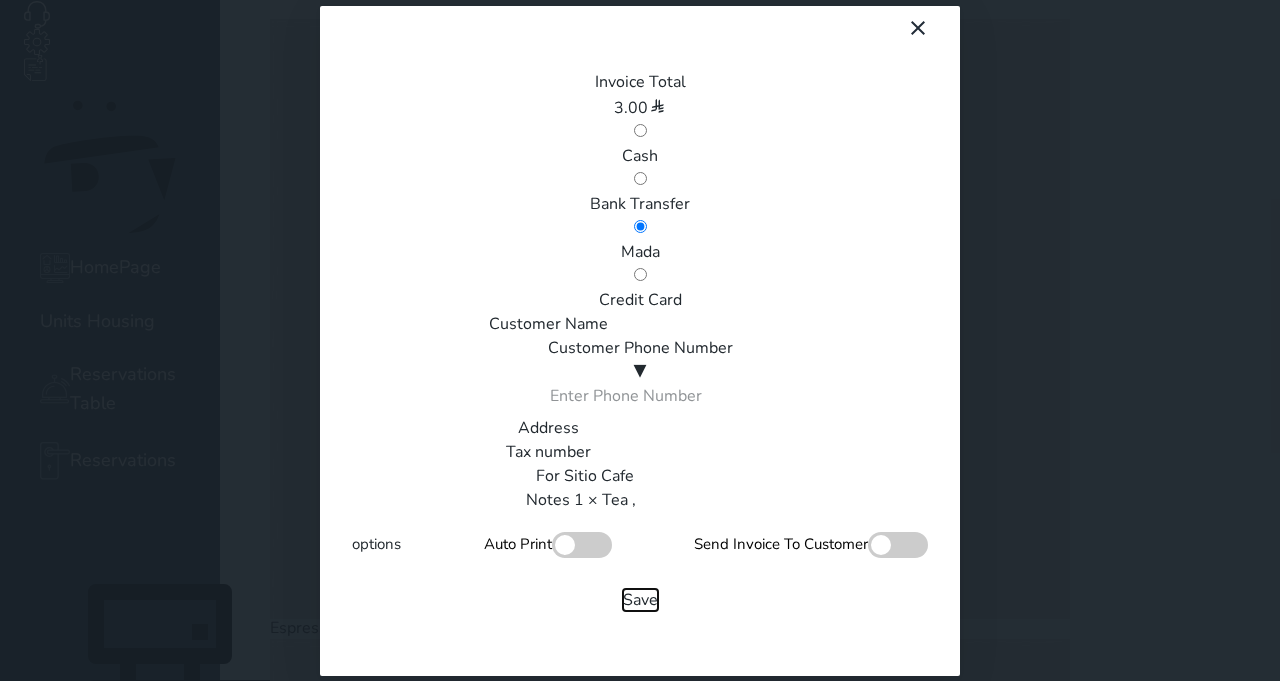 click on "Save" at bounding box center [640, 600] 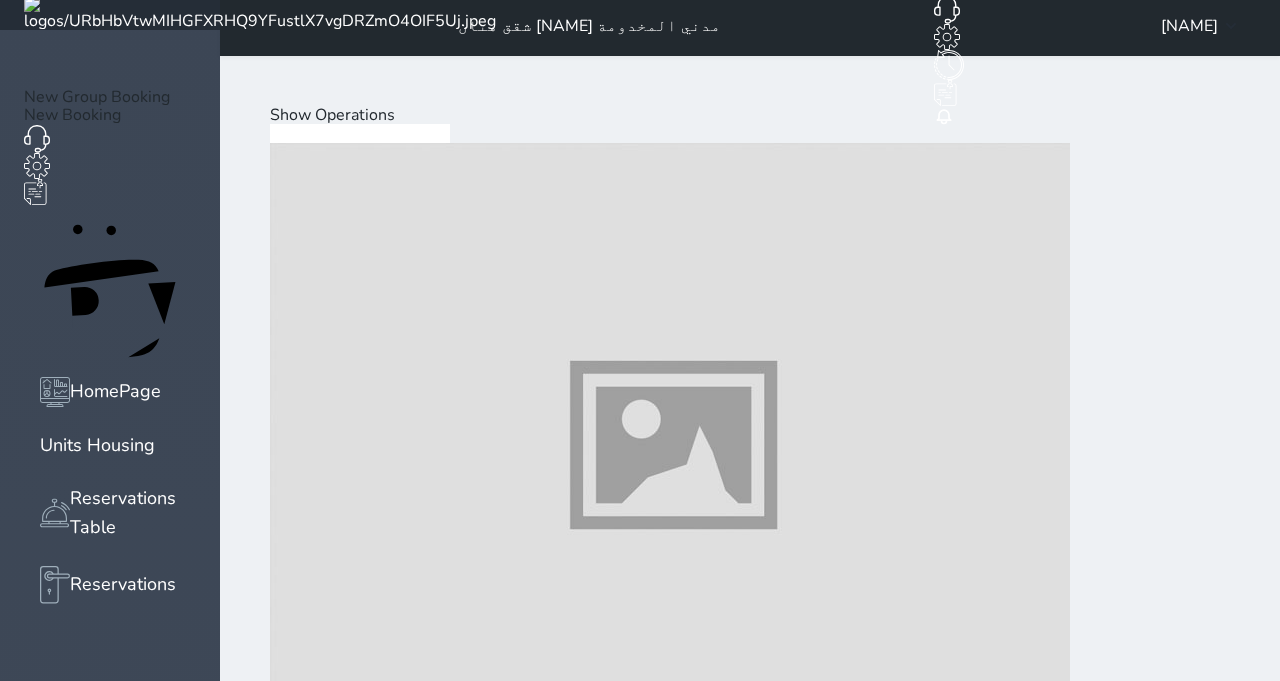 scroll, scrollTop: 0, scrollLeft: 0, axis: both 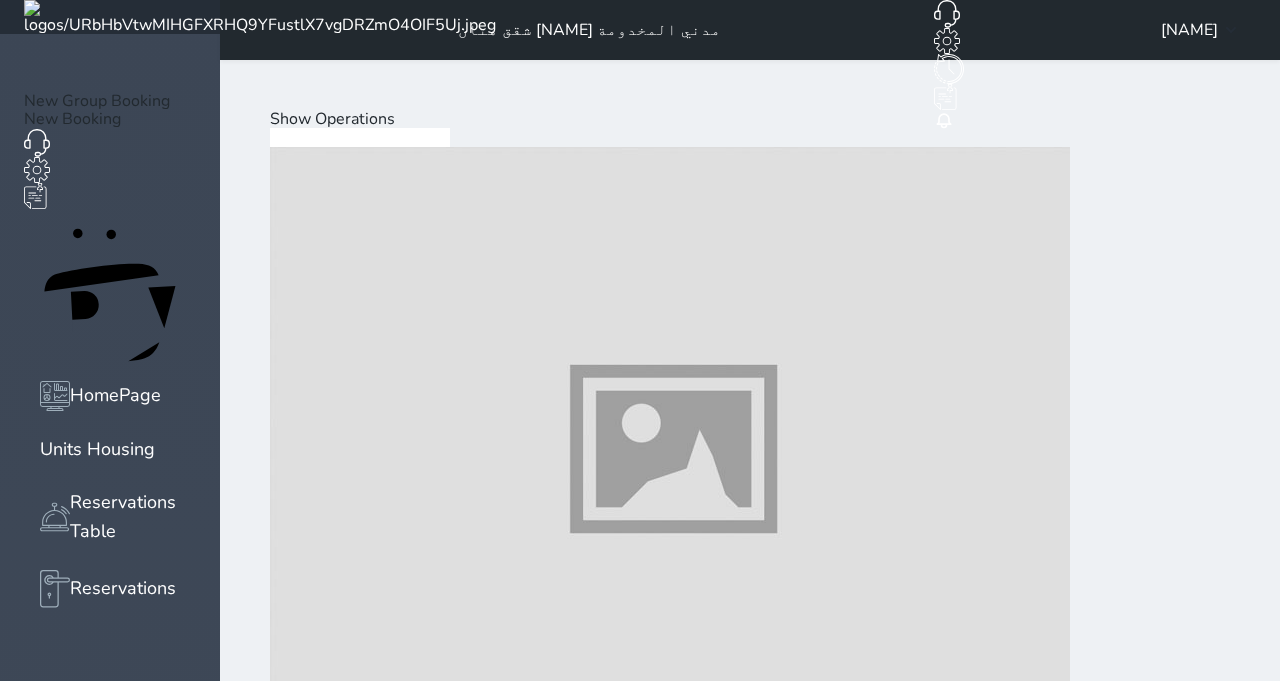 click at bounding box center [670, 12234] 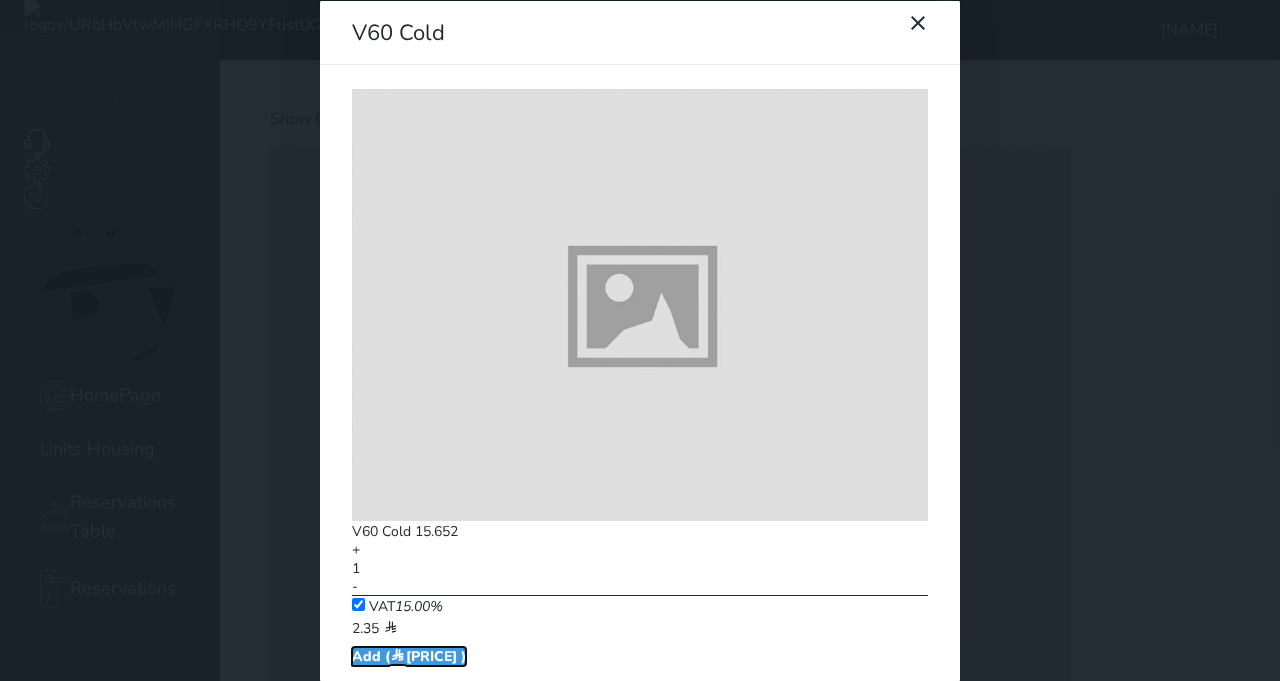 click on "Add  (    [PRICE] )" at bounding box center (409, 655) 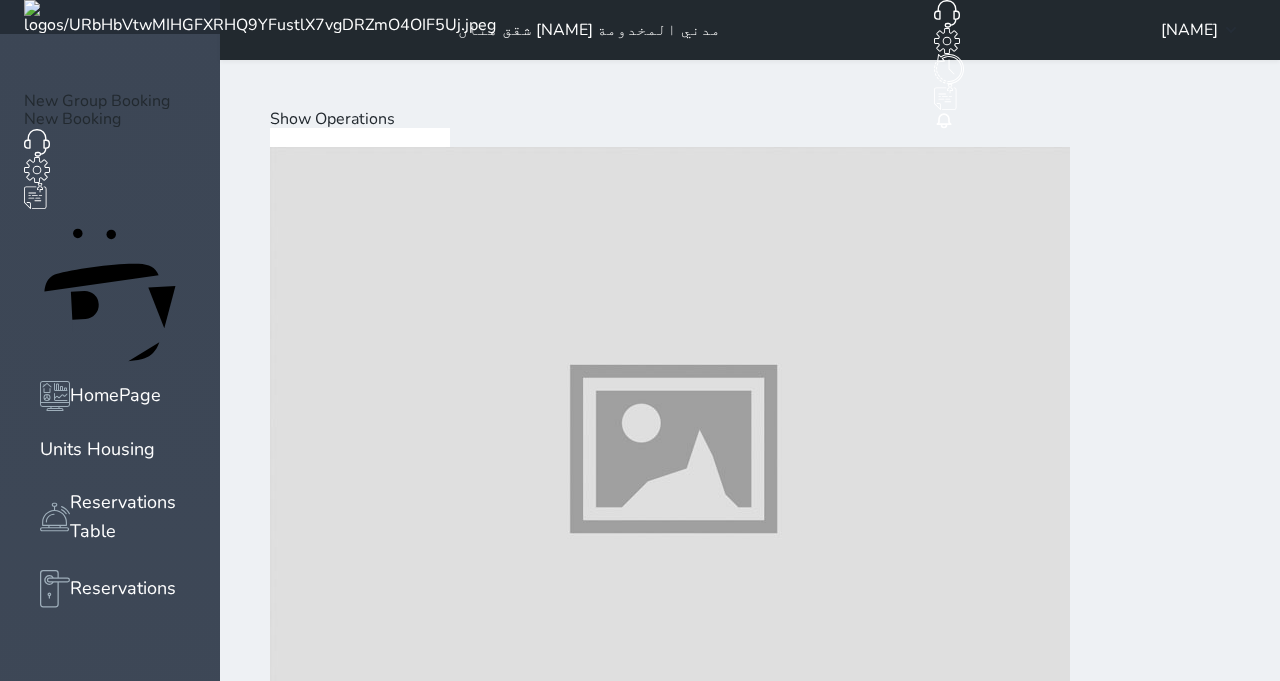 scroll, scrollTop: 92, scrollLeft: 0, axis: vertical 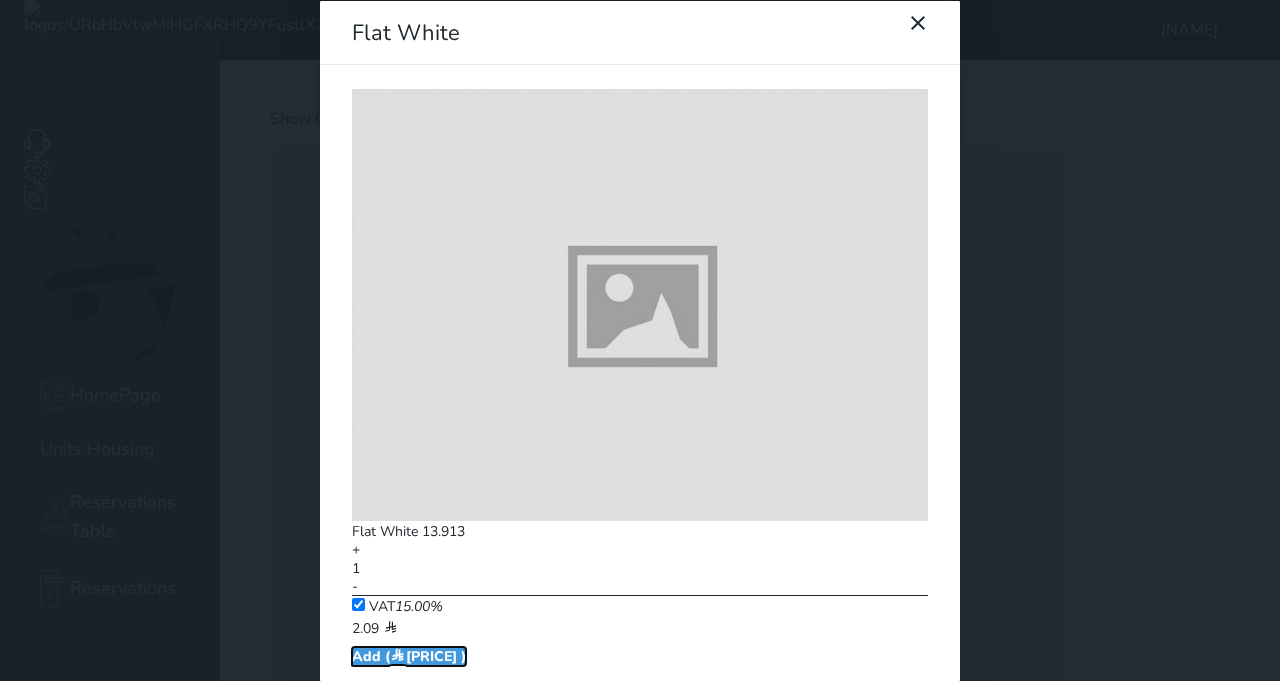 click on "Add  (    [PRICE] )" at bounding box center (409, 655) 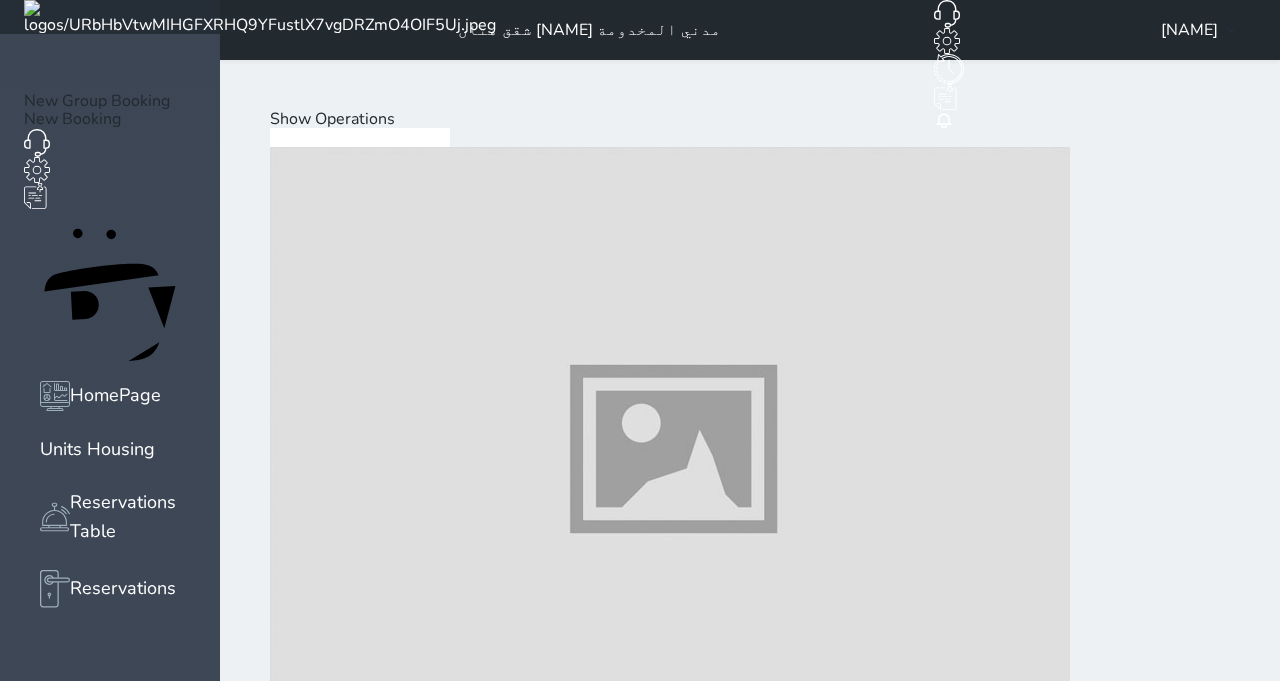 scroll, scrollTop: 2299, scrollLeft: 0, axis: vertical 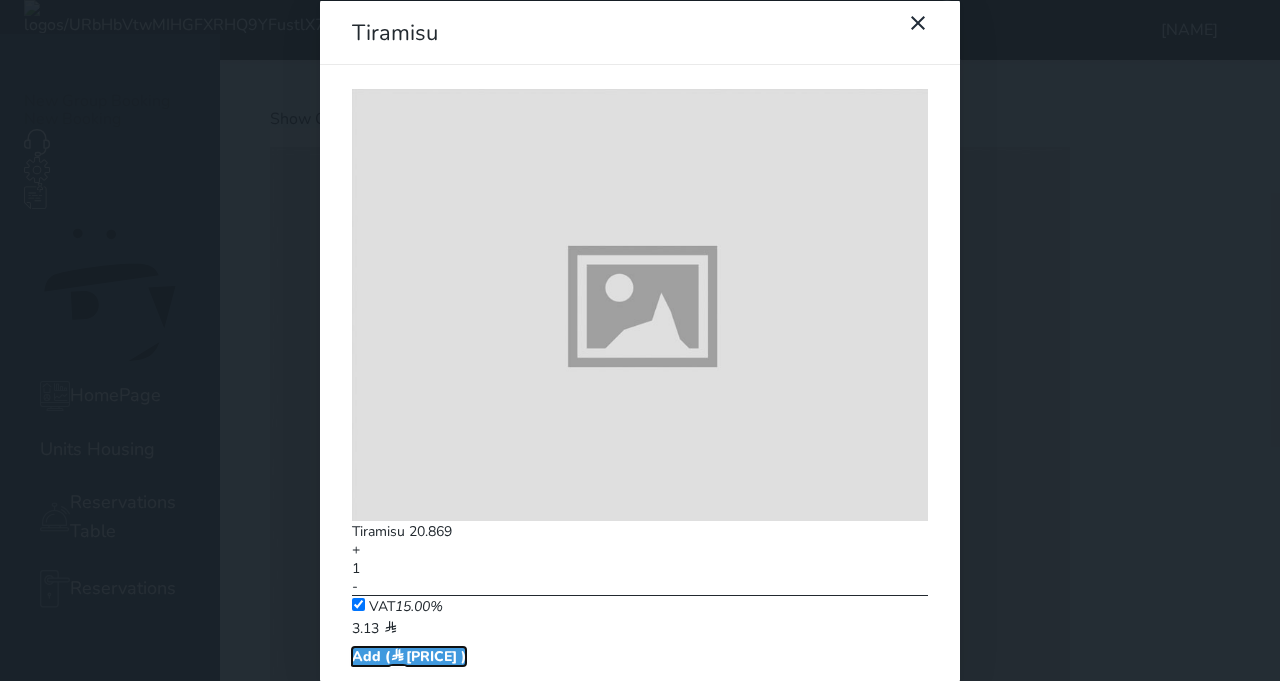click on "Add  (    [PRICE] )" at bounding box center (409, 655) 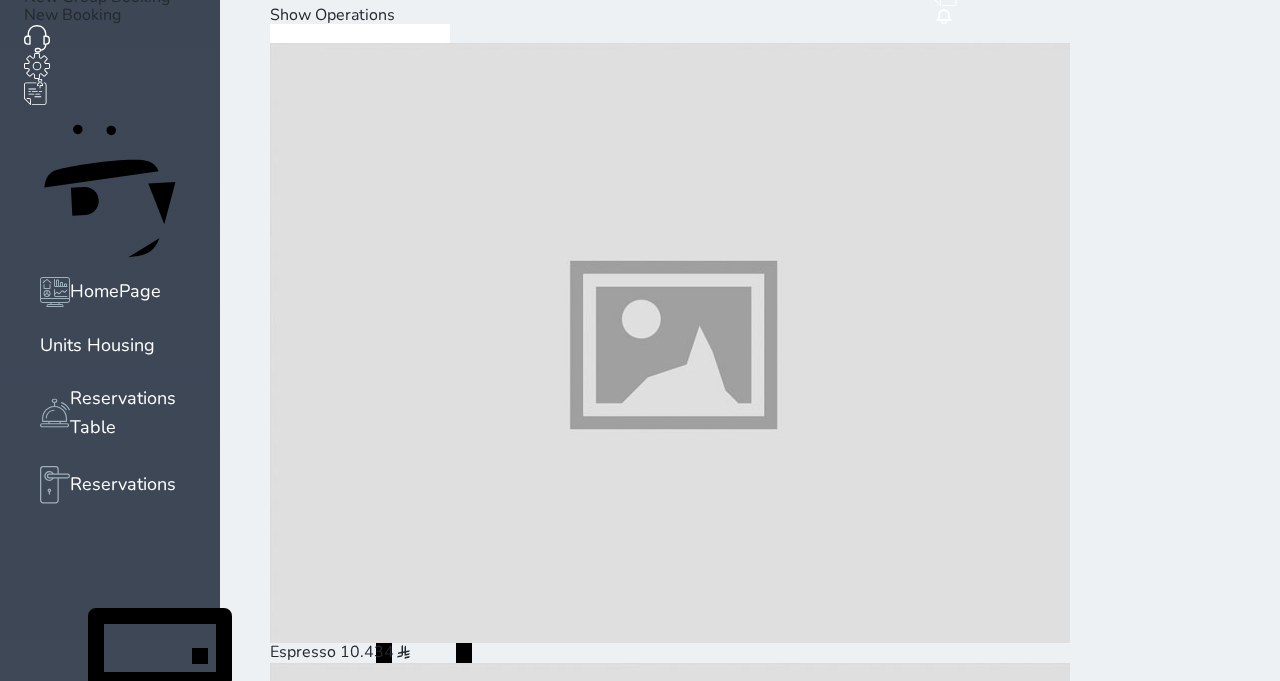 scroll, scrollTop: 111, scrollLeft: 0, axis: vertical 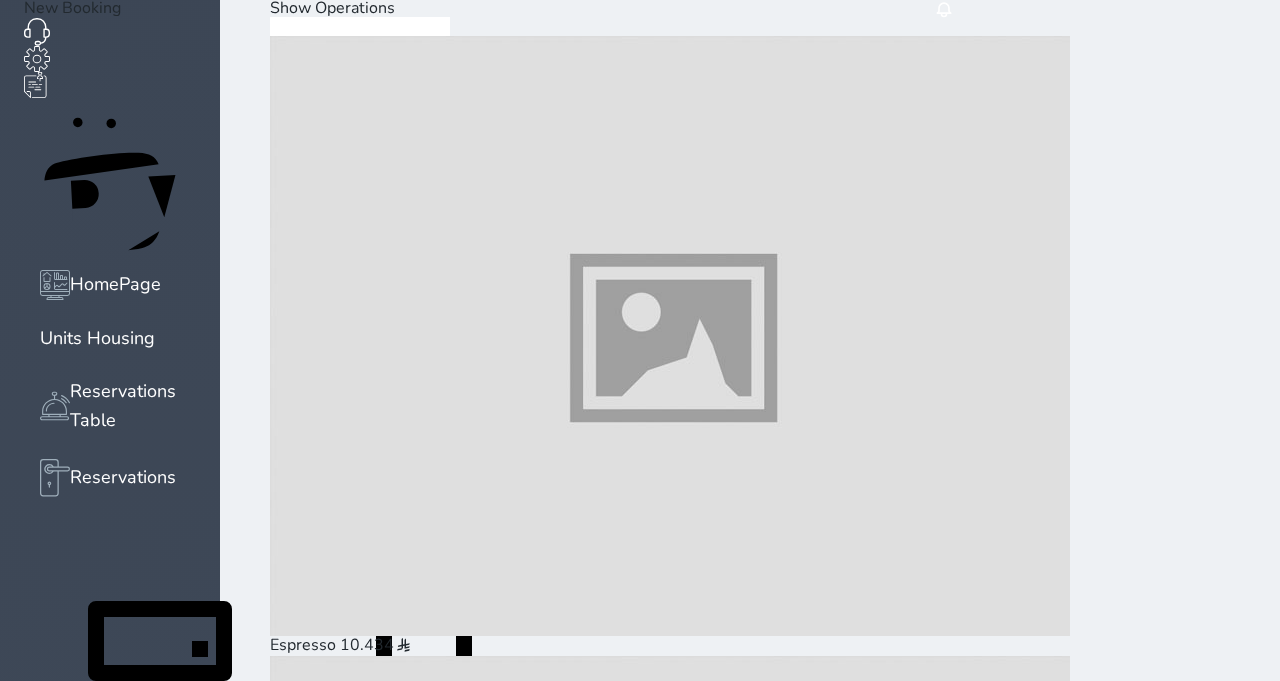 click on "Pay ([PRICE]  )" at bounding box center (331, 39069) 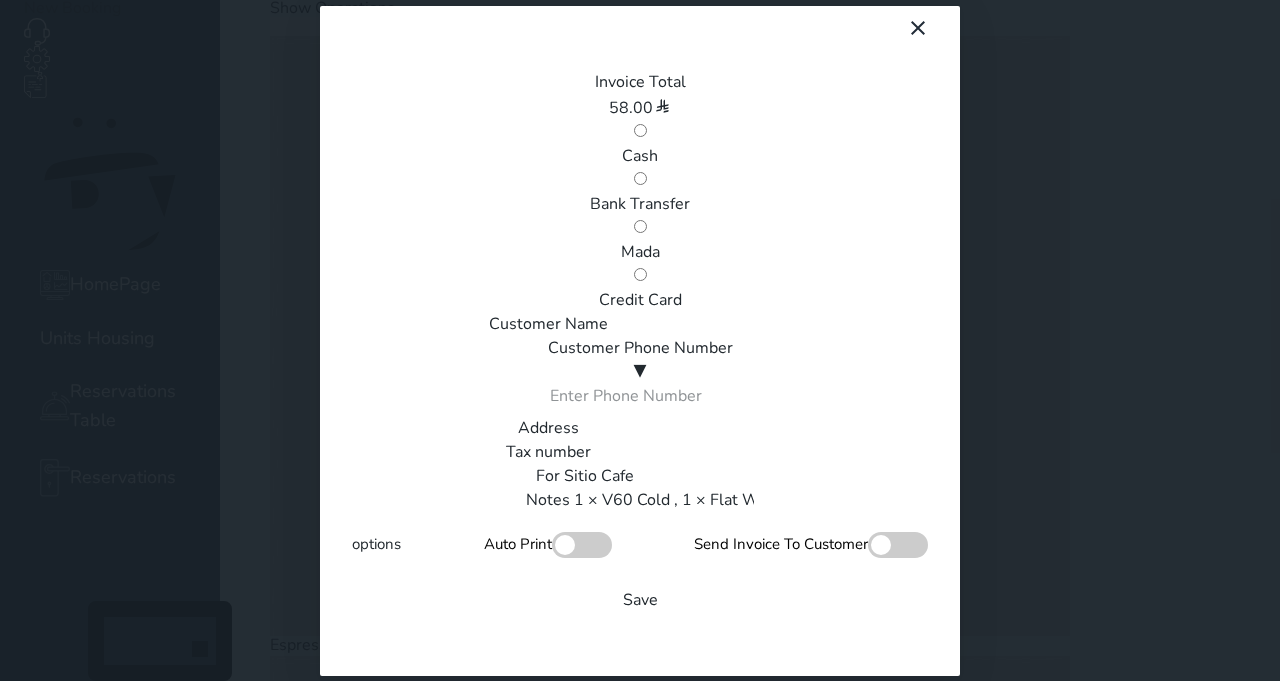 scroll, scrollTop: 0, scrollLeft: 0, axis: both 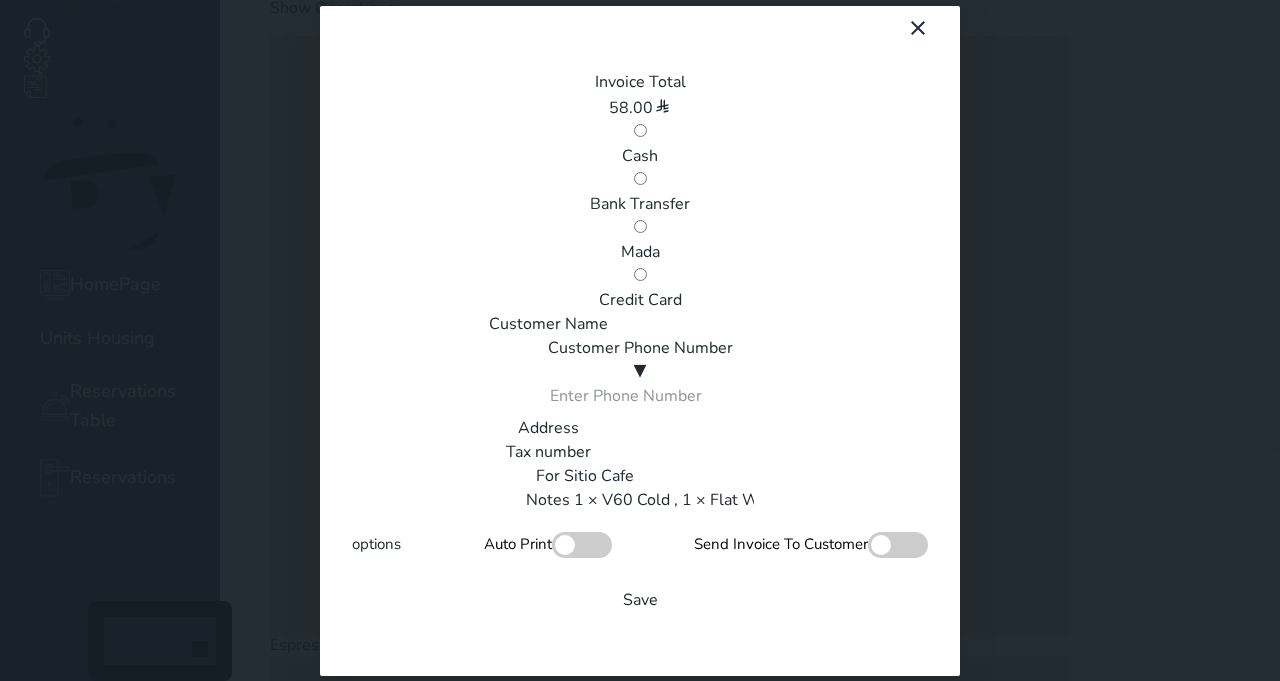 click on "Mada" at bounding box center [640, 252] 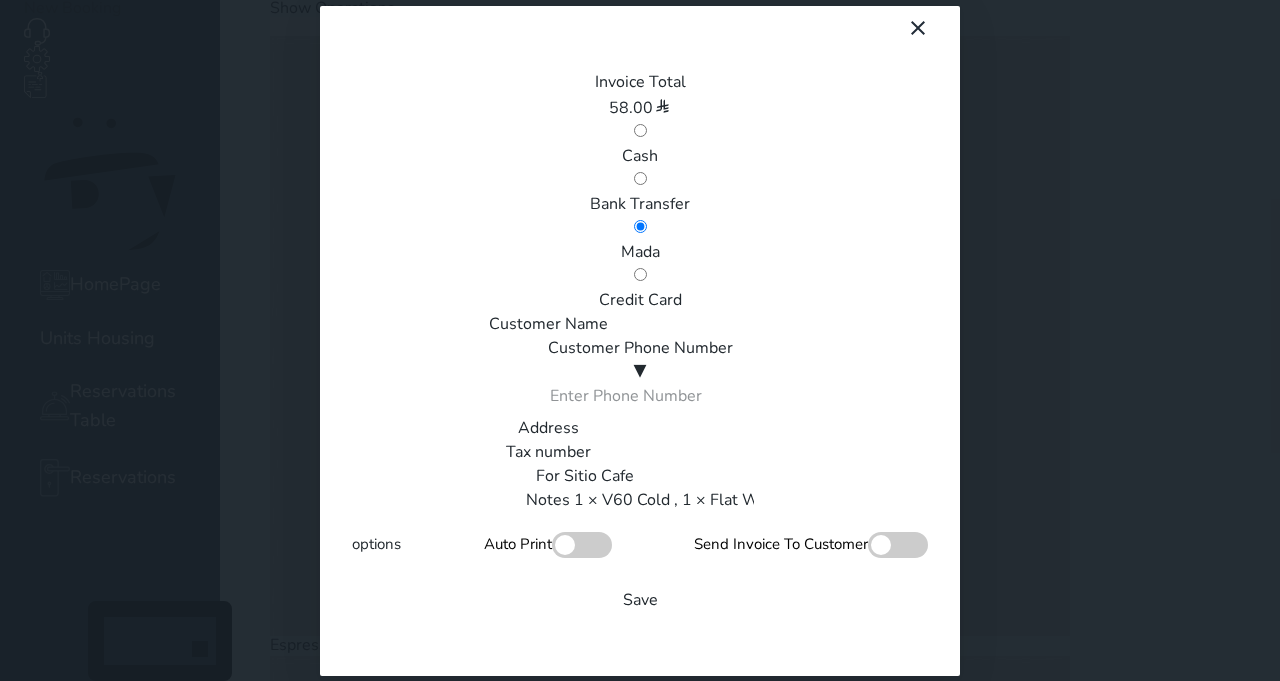 scroll, scrollTop: 340, scrollLeft: 0, axis: vertical 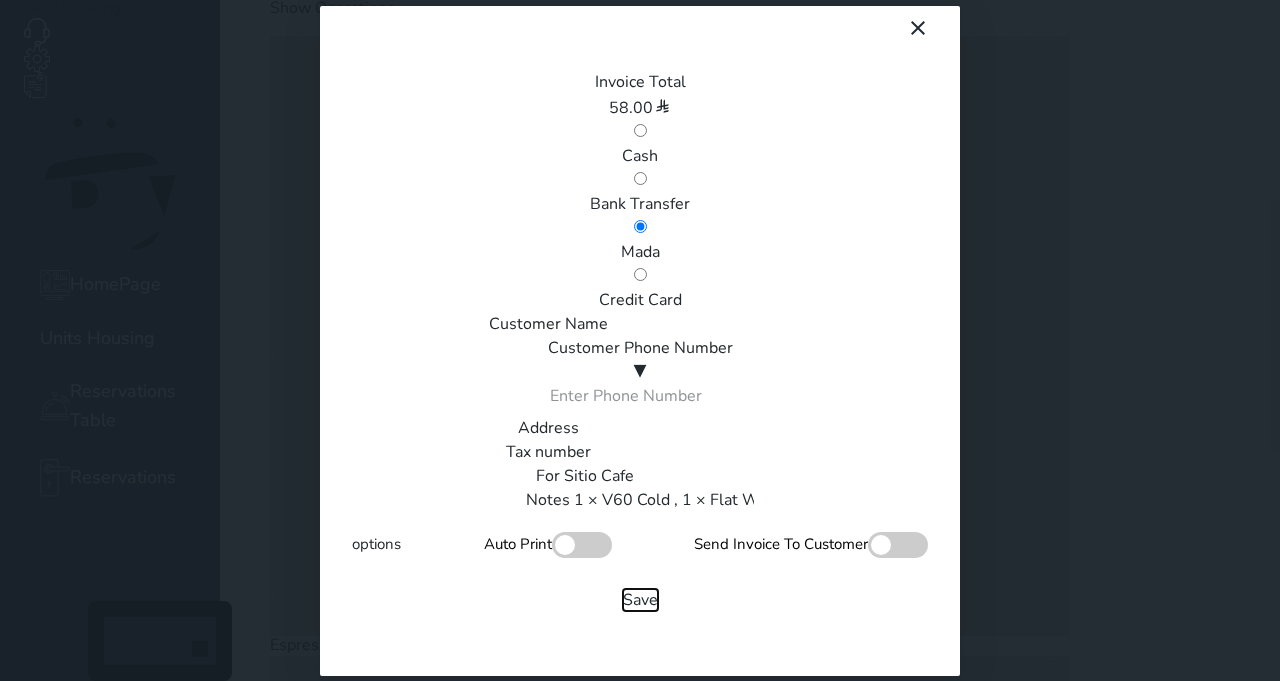click on "Save" at bounding box center (640, 600) 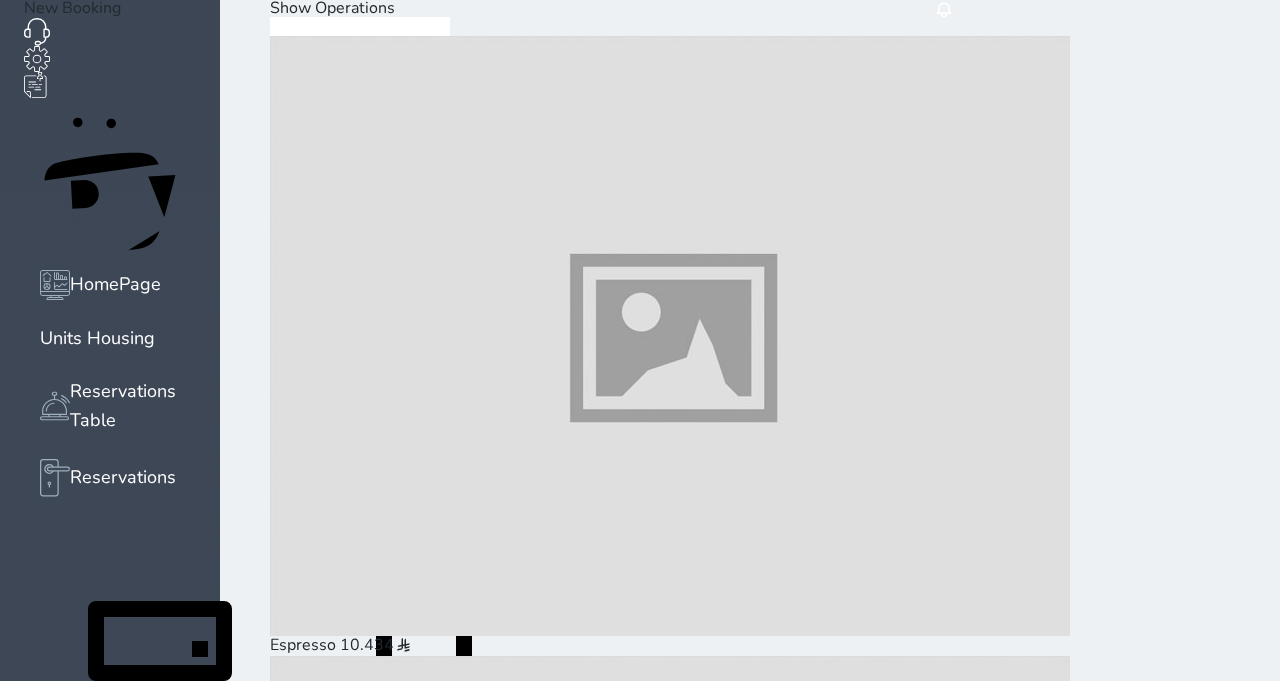 scroll, scrollTop: 0, scrollLeft: 0, axis: both 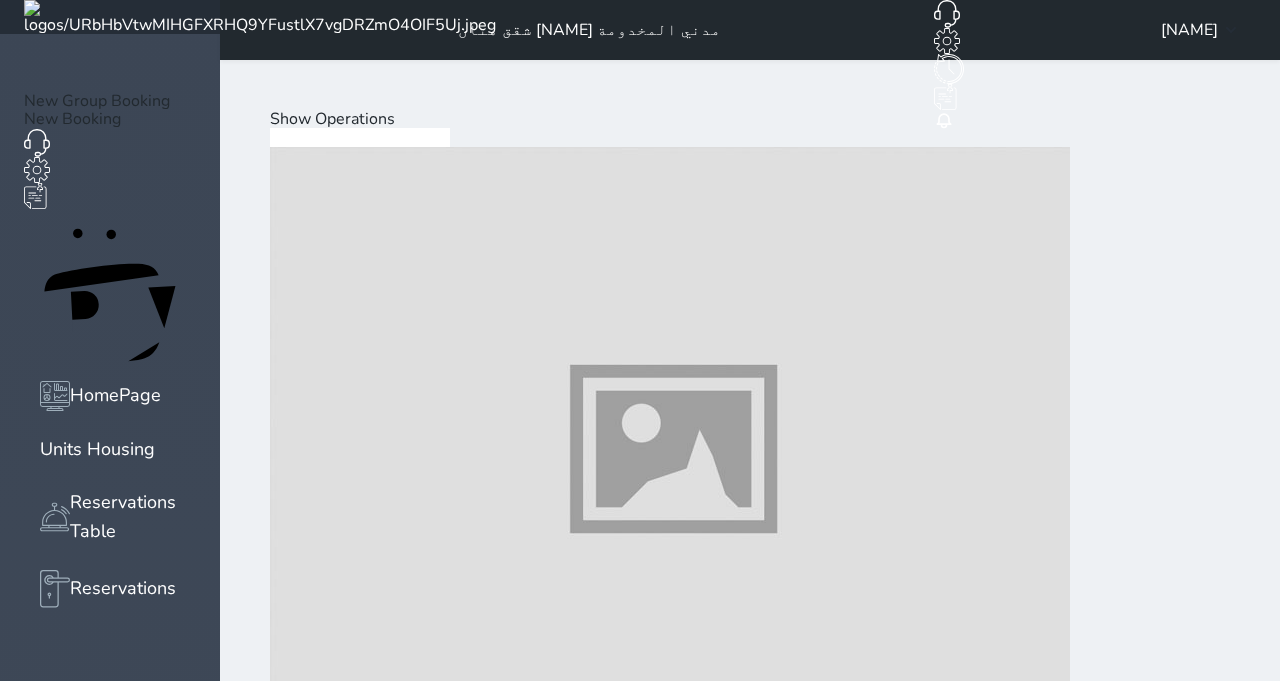 click at bounding box center [670, 12234] 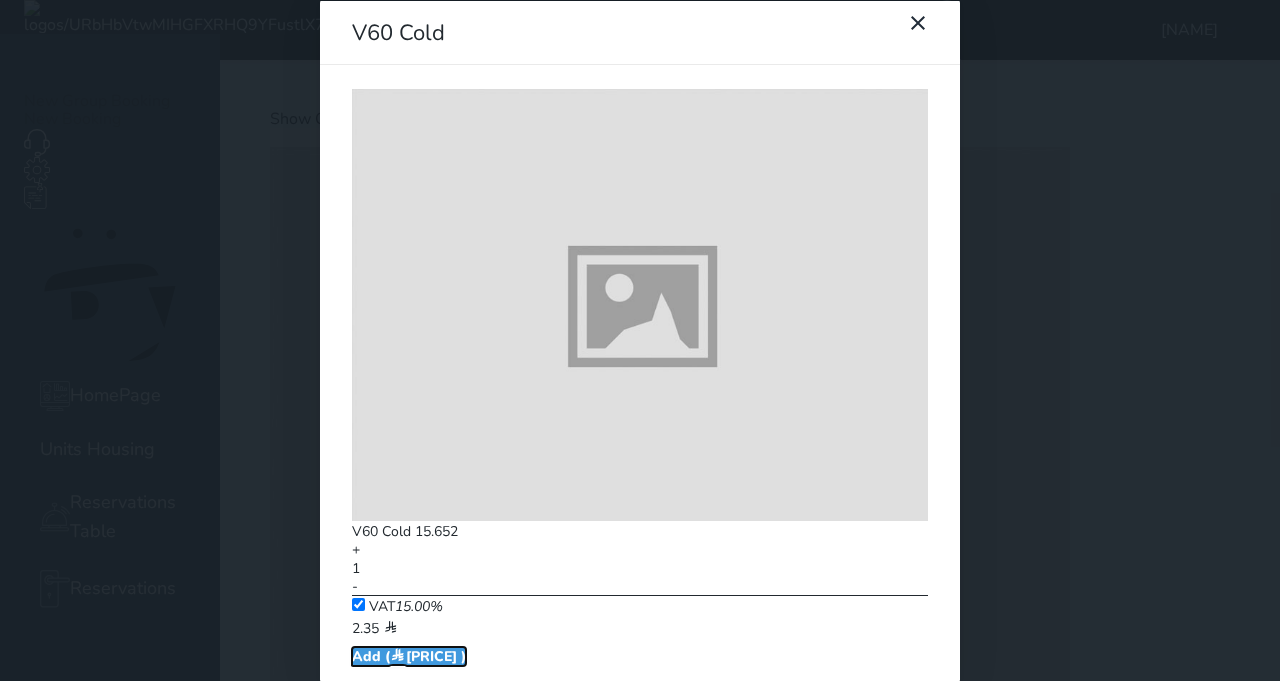 click on "Add  (    [PRICE] )" at bounding box center (409, 655) 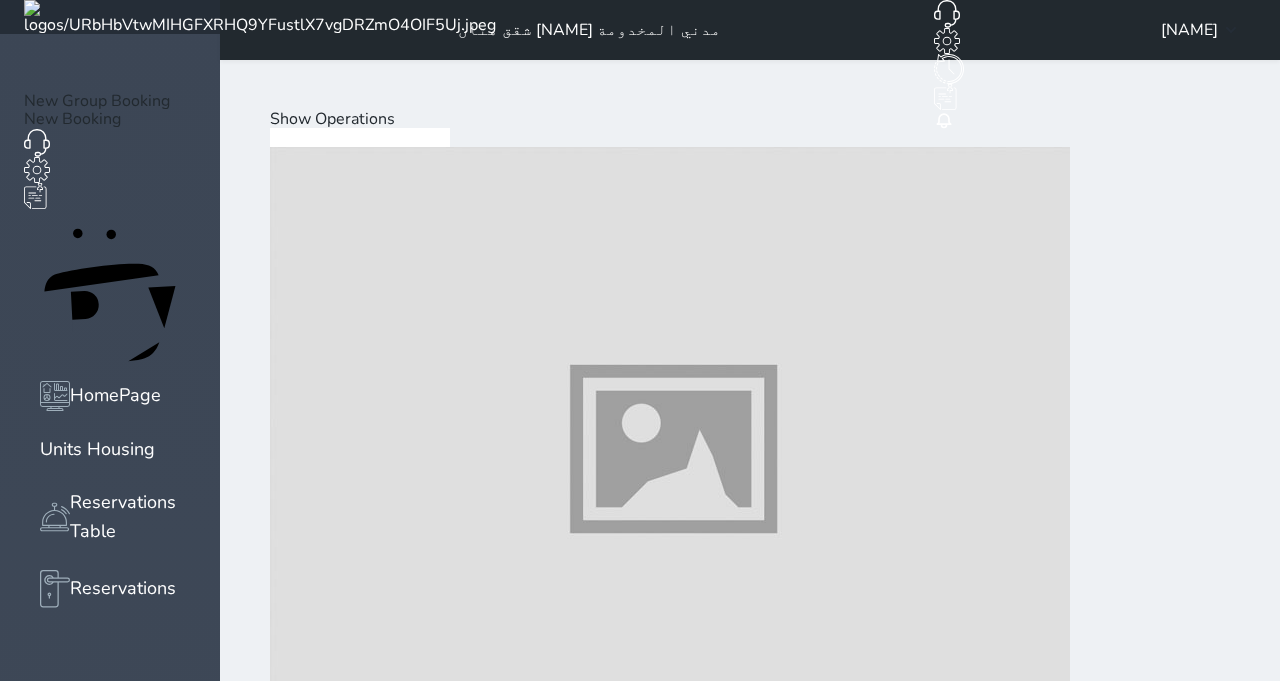 scroll, scrollTop: 1518, scrollLeft: 0, axis: vertical 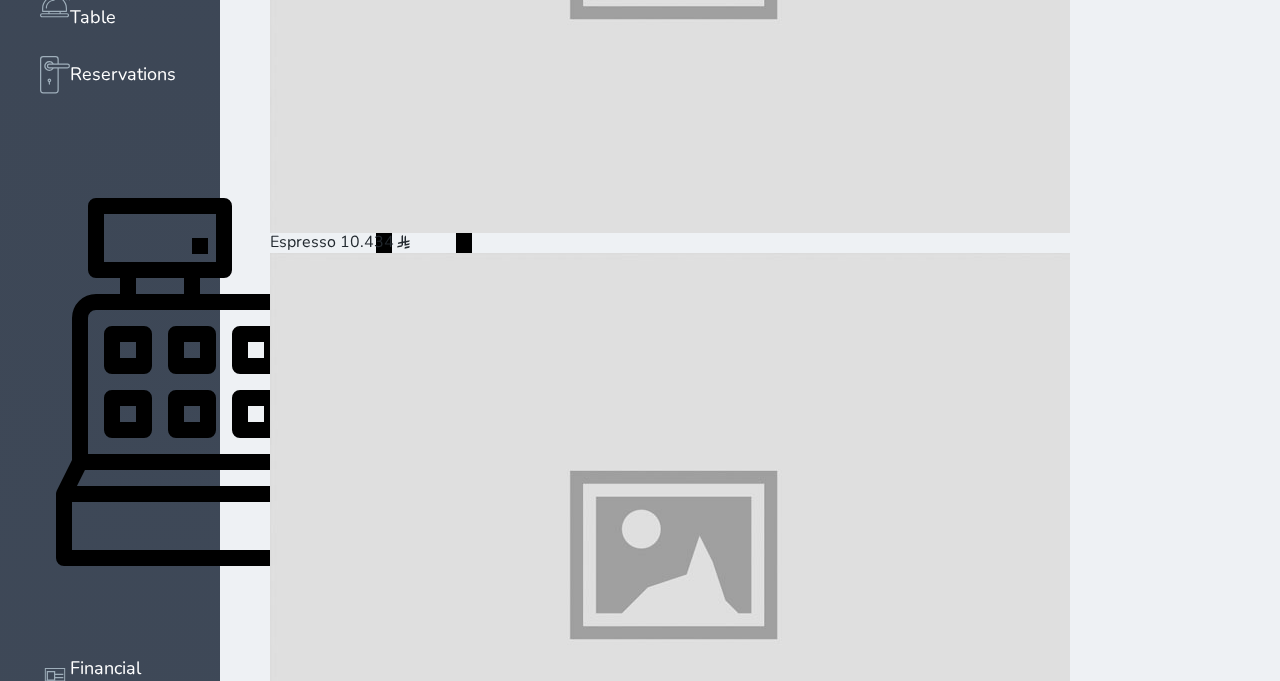 click on "Pay ([PRICE]  )" at bounding box center (331, 38522) 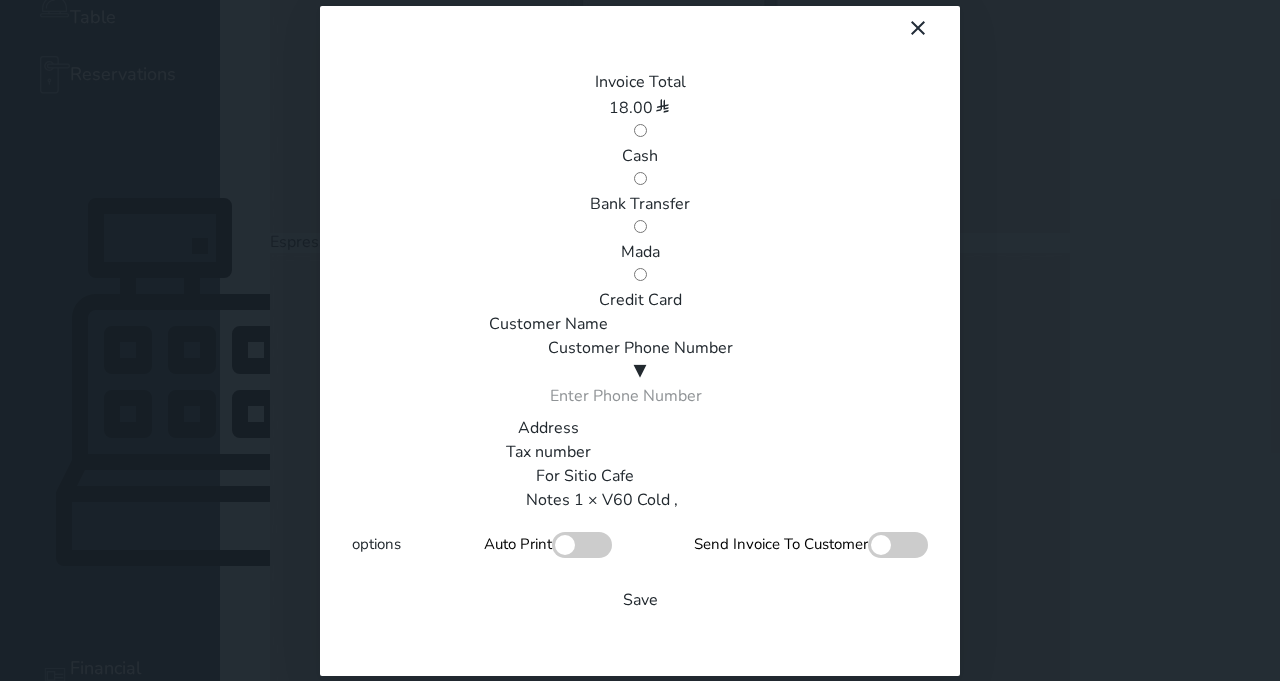 scroll, scrollTop: 114, scrollLeft: 0, axis: vertical 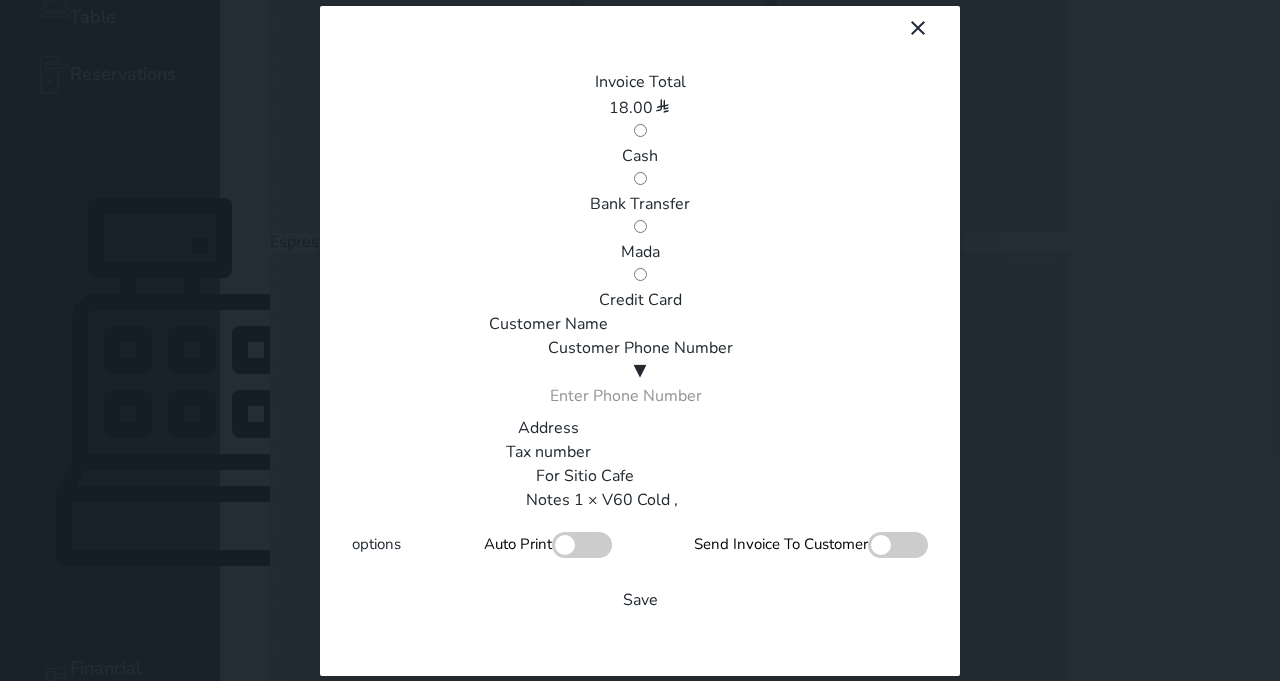click on "Mada" at bounding box center (640, 252) 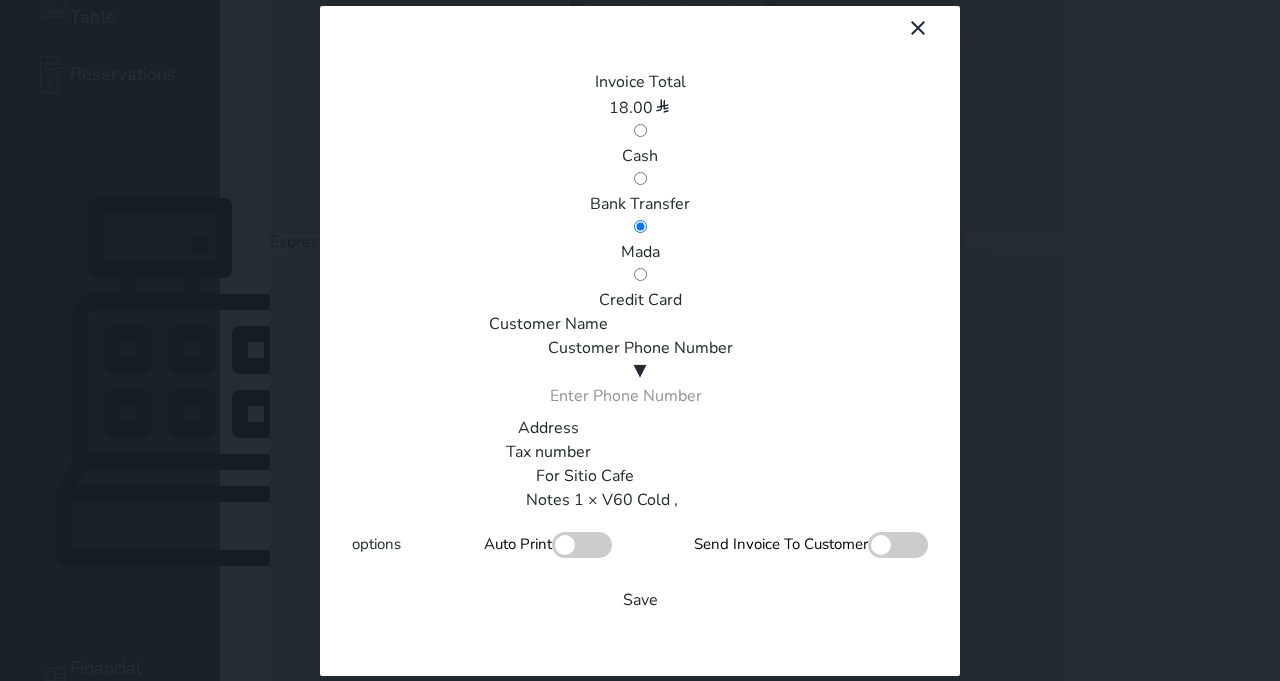 scroll, scrollTop: 340, scrollLeft: 0, axis: vertical 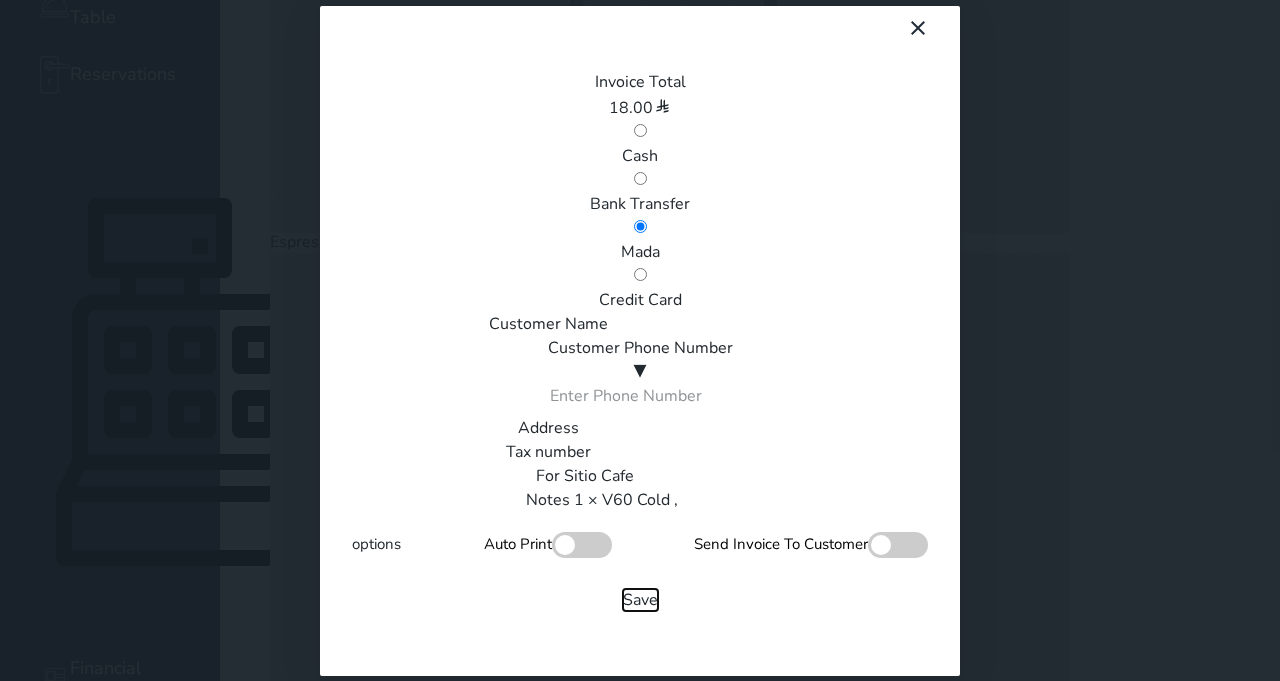 click on "Save" at bounding box center (640, 600) 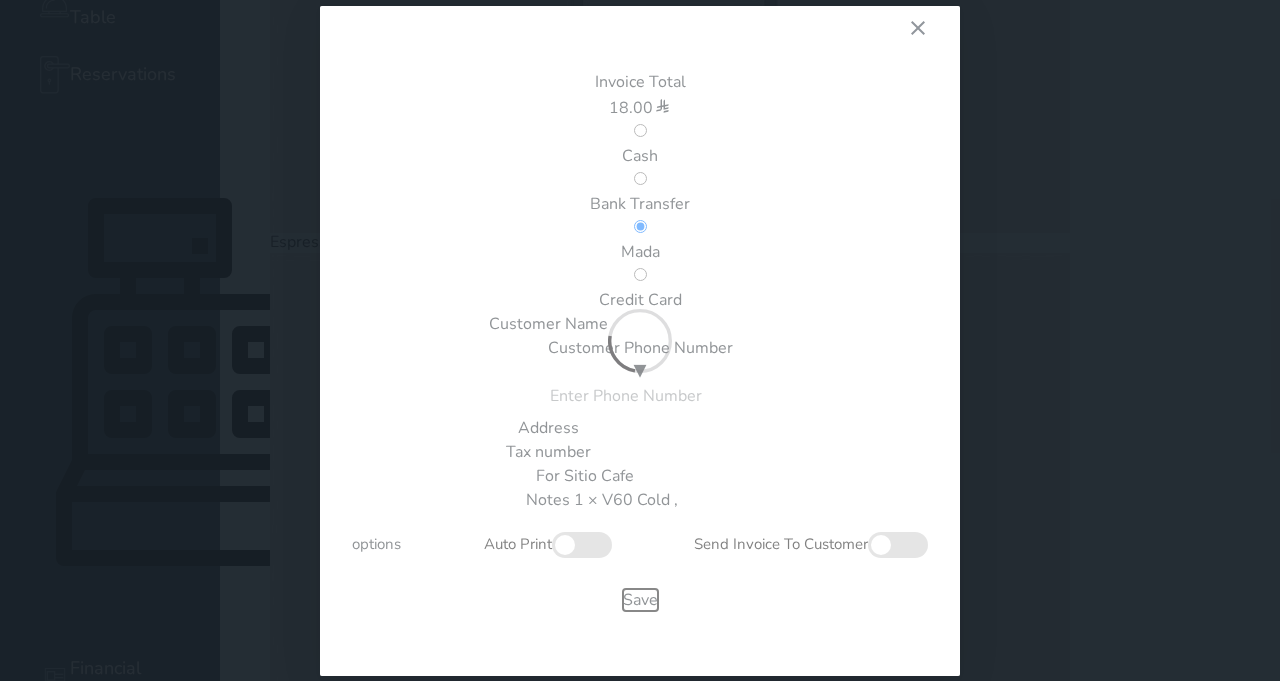 type 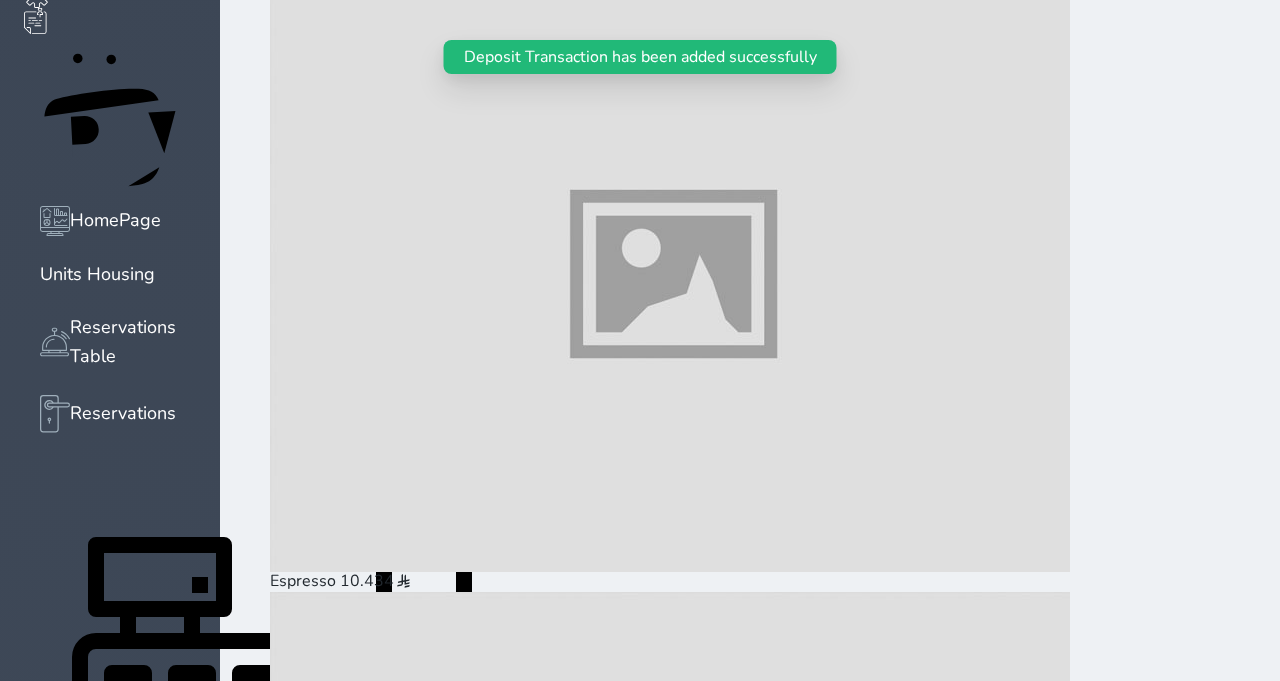 scroll, scrollTop: 0, scrollLeft: 0, axis: both 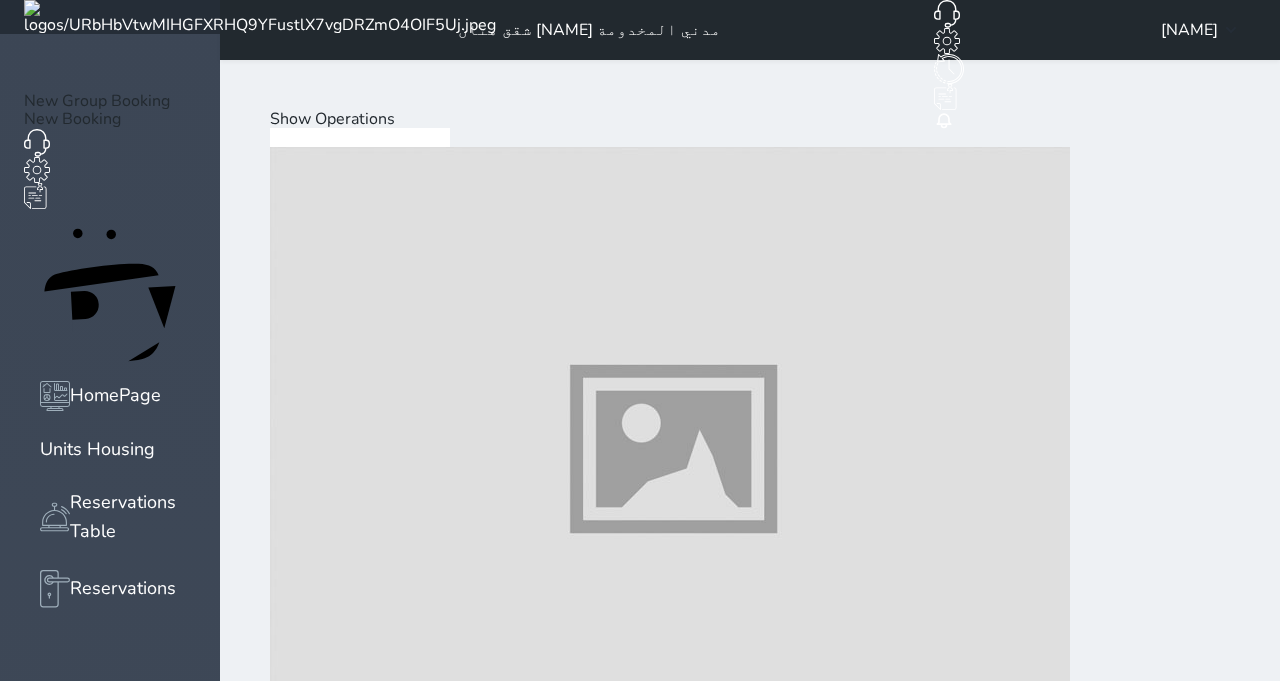 click at bounding box center (670, 21540) 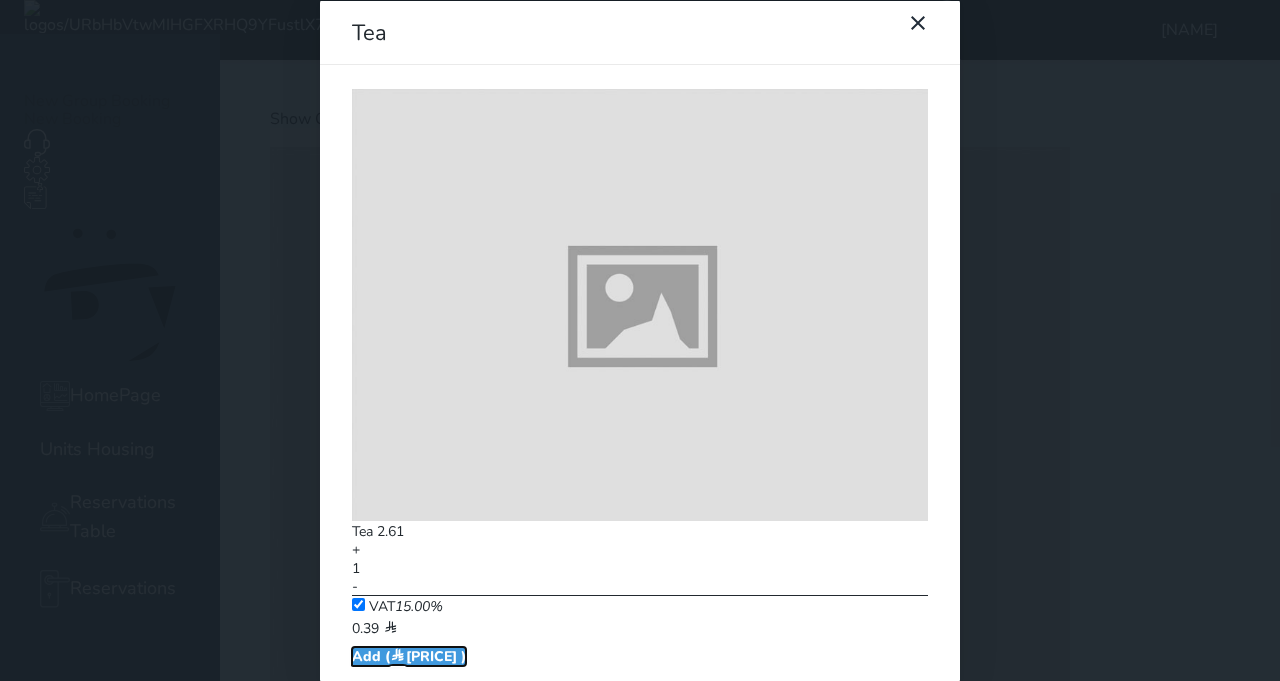 click on "Add  (    [PRICE] )" at bounding box center [409, 655] 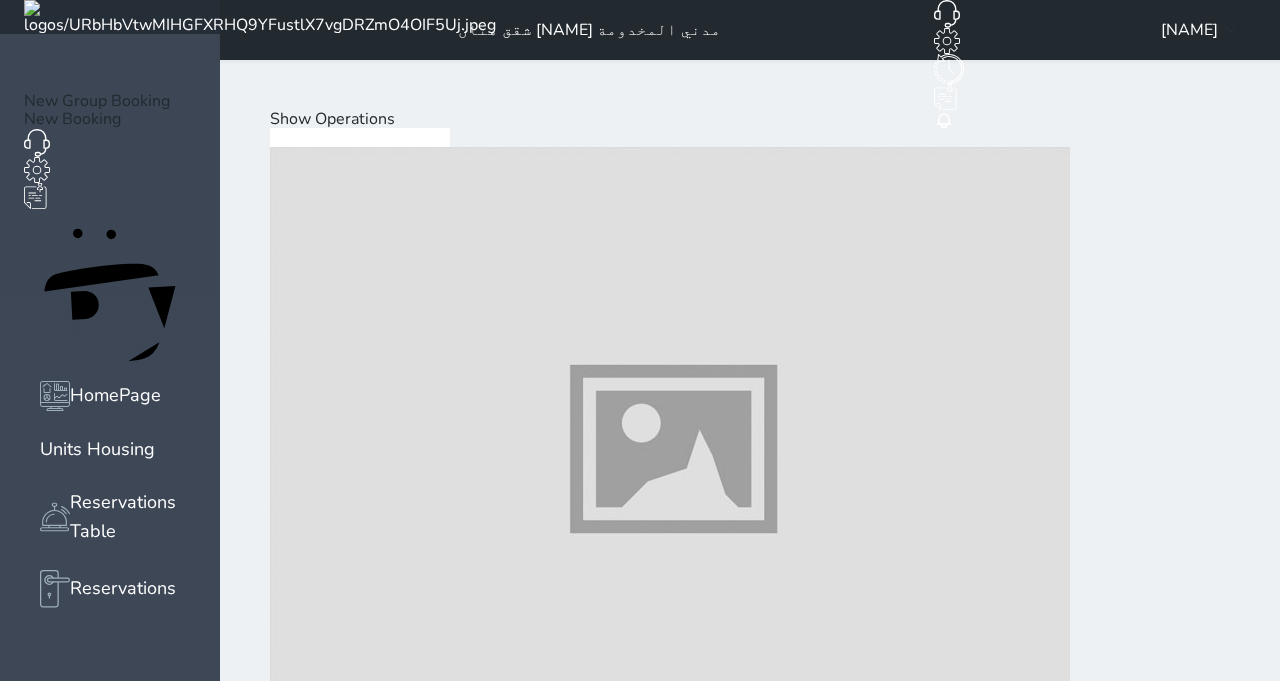 click at bounding box center [670, 21540] 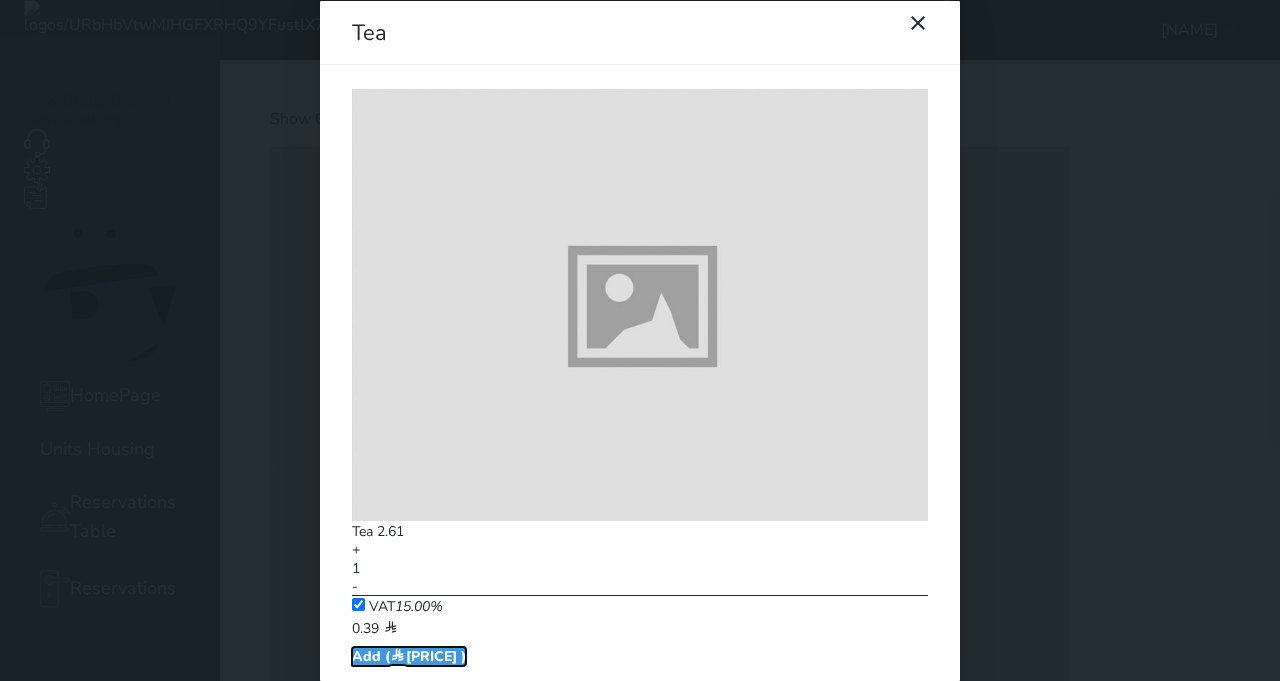 click on "Add  (    [PRICE] )" at bounding box center (409, 655) 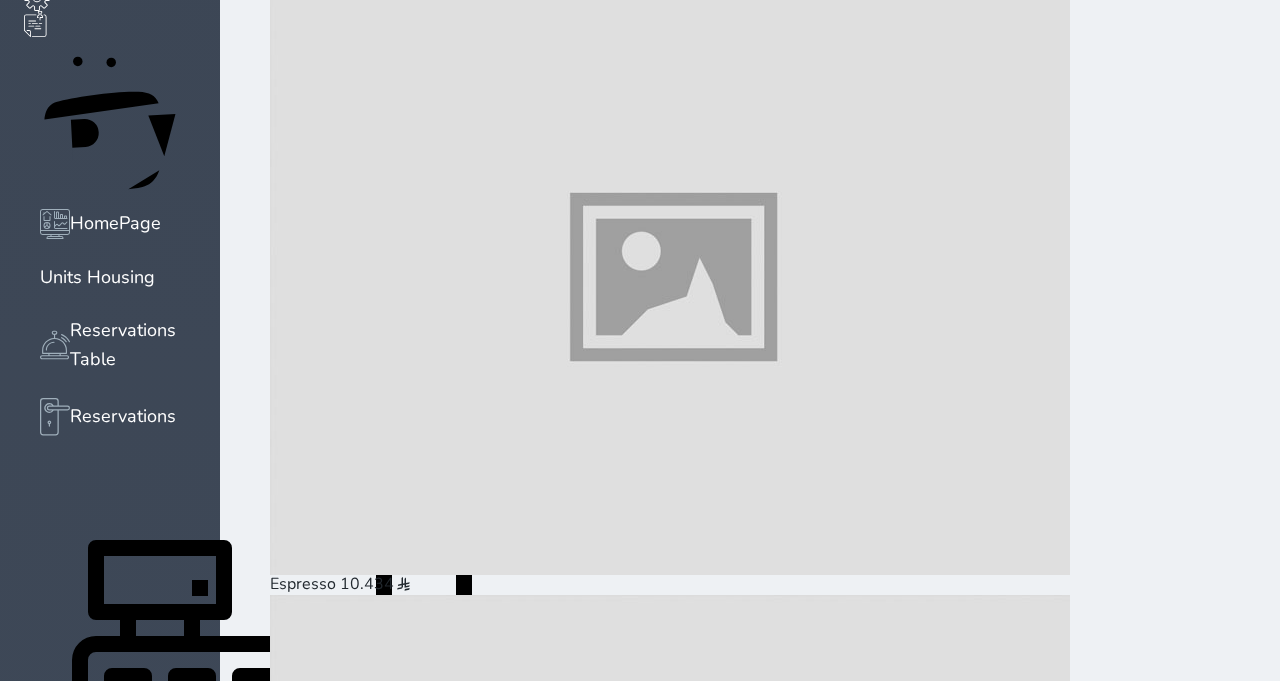scroll, scrollTop: 187, scrollLeft: 0, axis: vertical 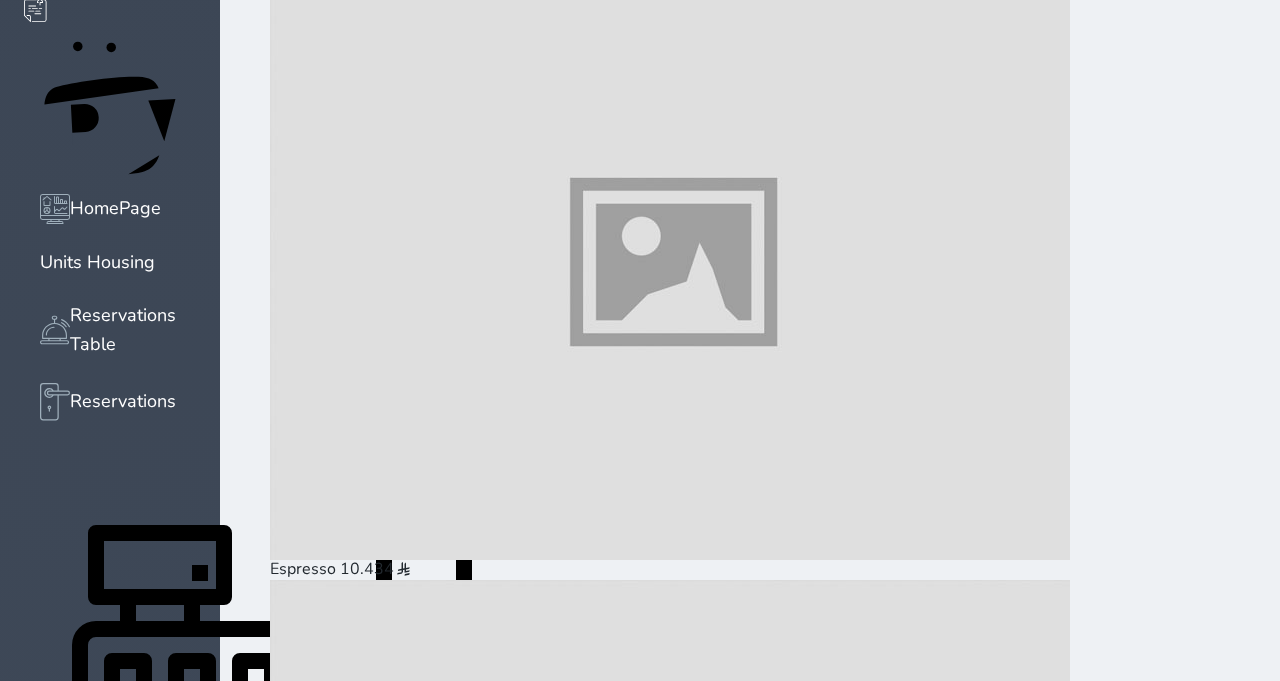 click on "Pay ([PRICE]  )" at bounding box center (331, 38921) 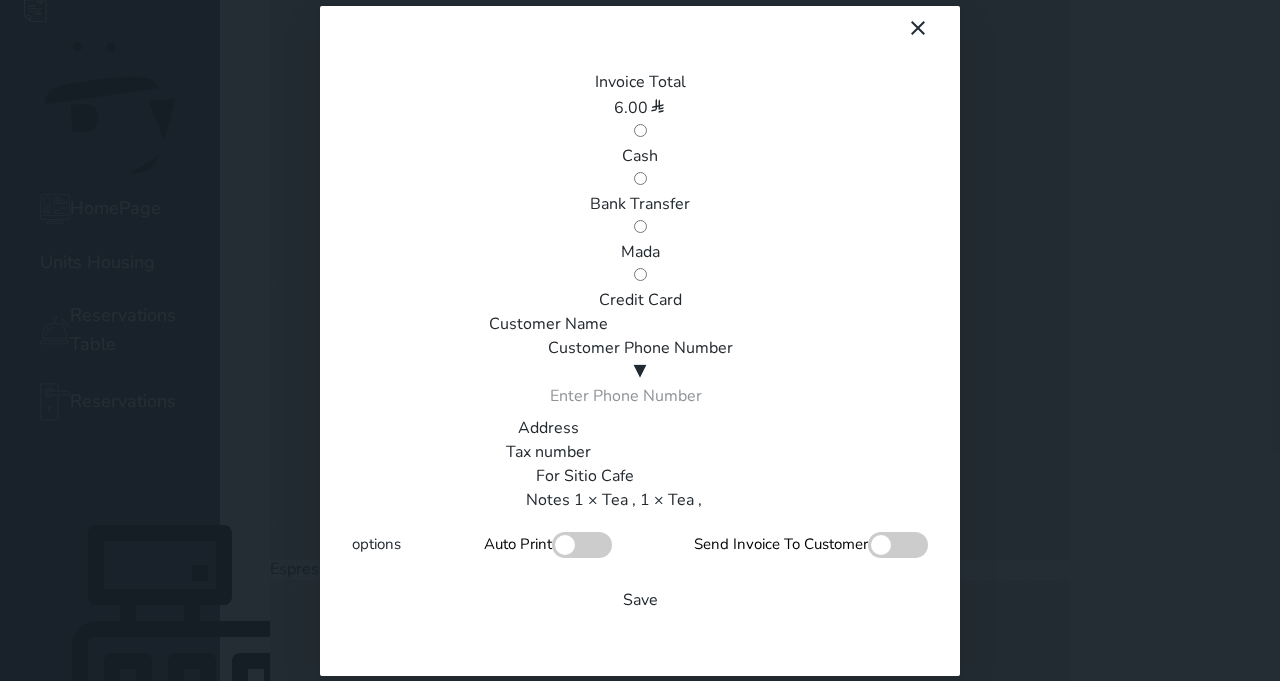 scroll, scrollTop: 0, scrollLeft: 0, axis: both 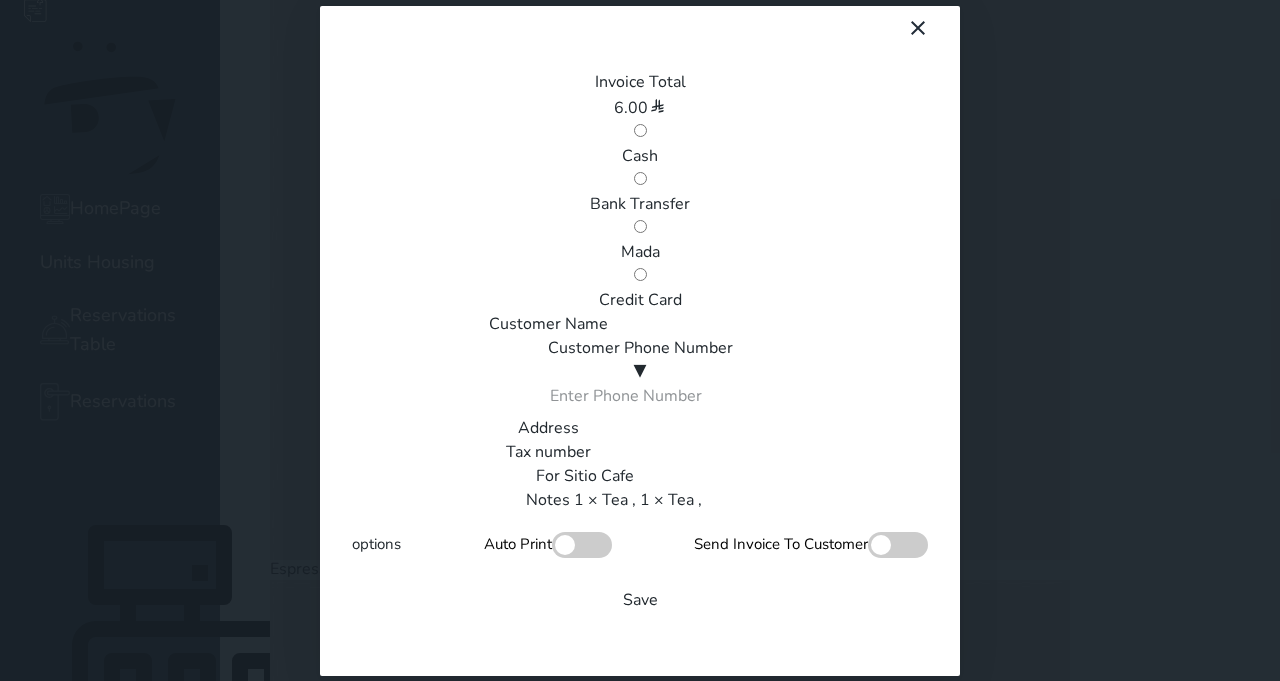 click on "Mada" at bounding box center [640, 252] 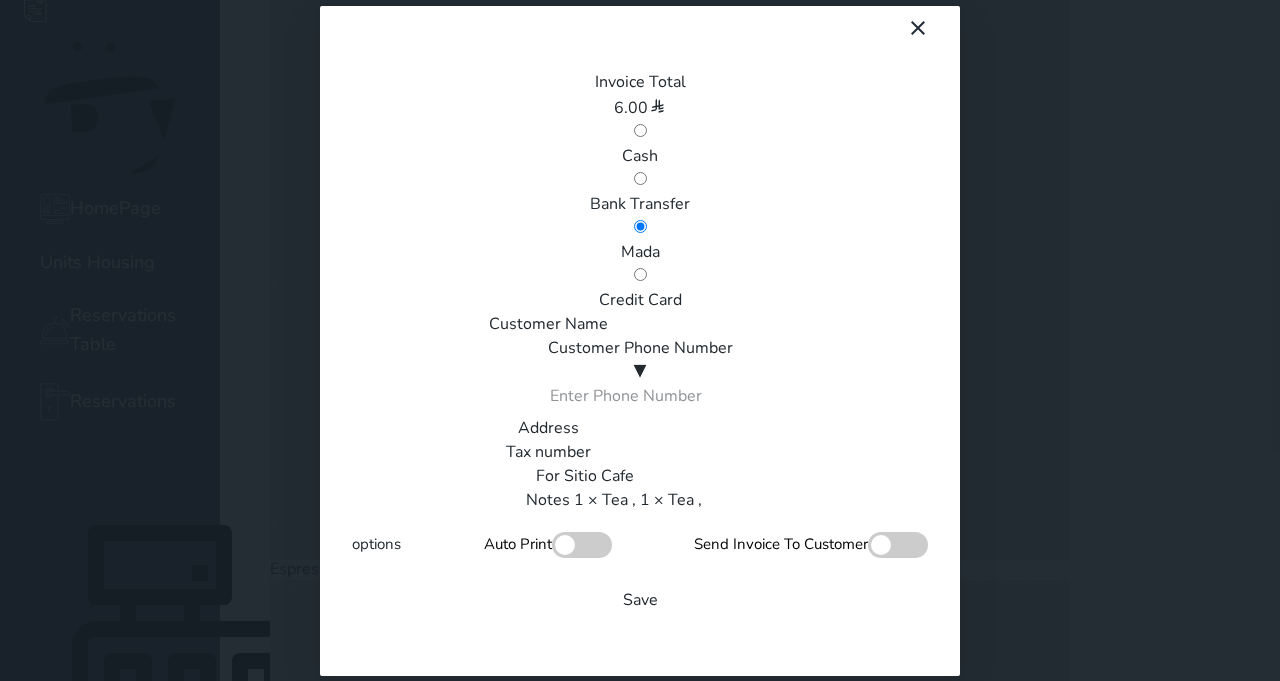 scroll, scrollTop: 340, scrollLeft: 0, axis: vertical 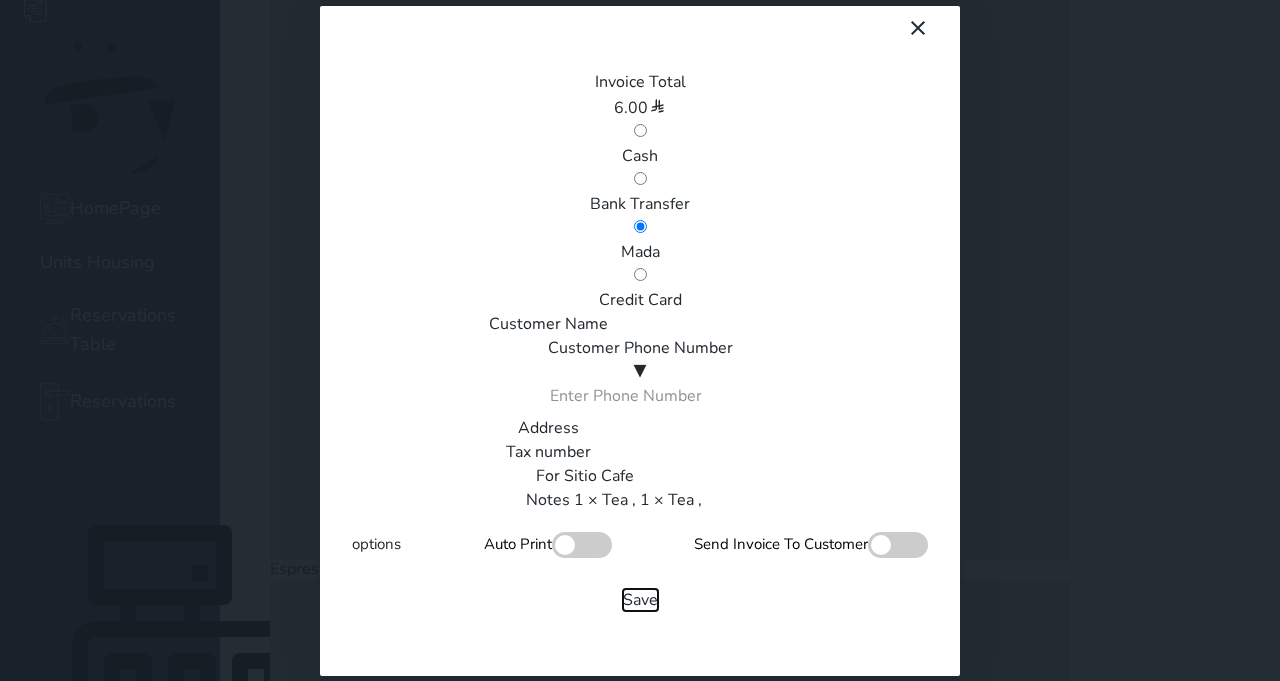 click on "Save" at bounding box center (640, 600) 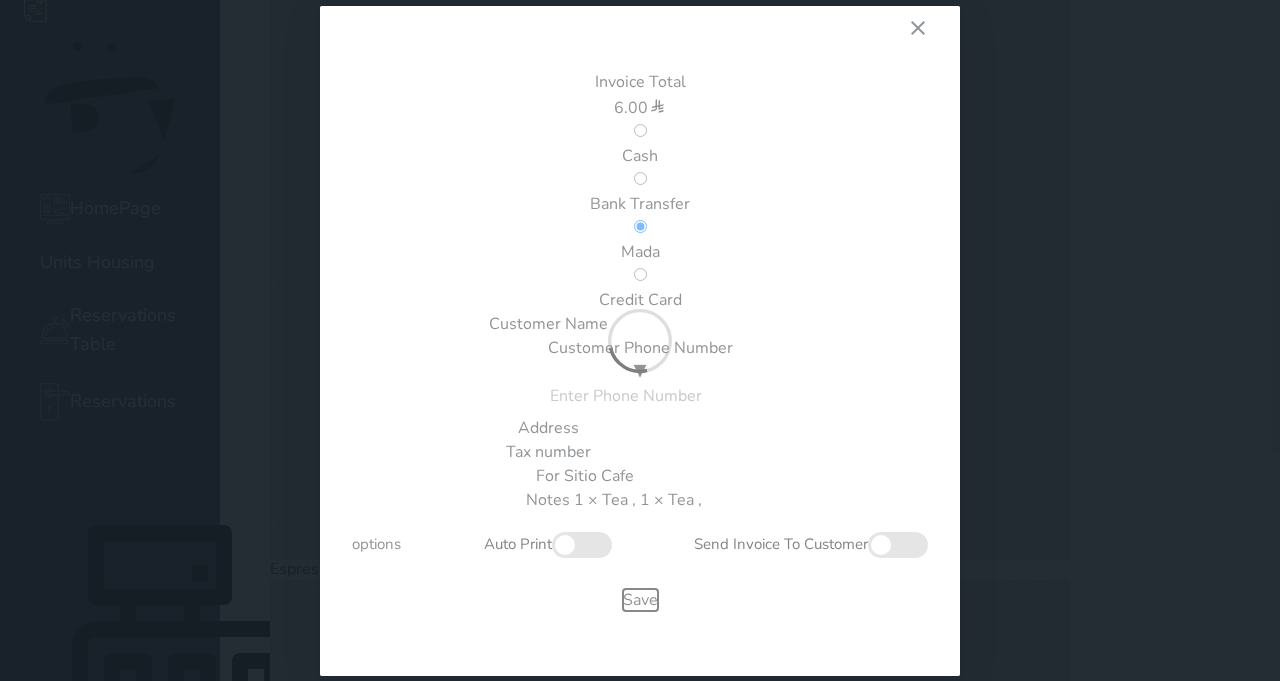 type 